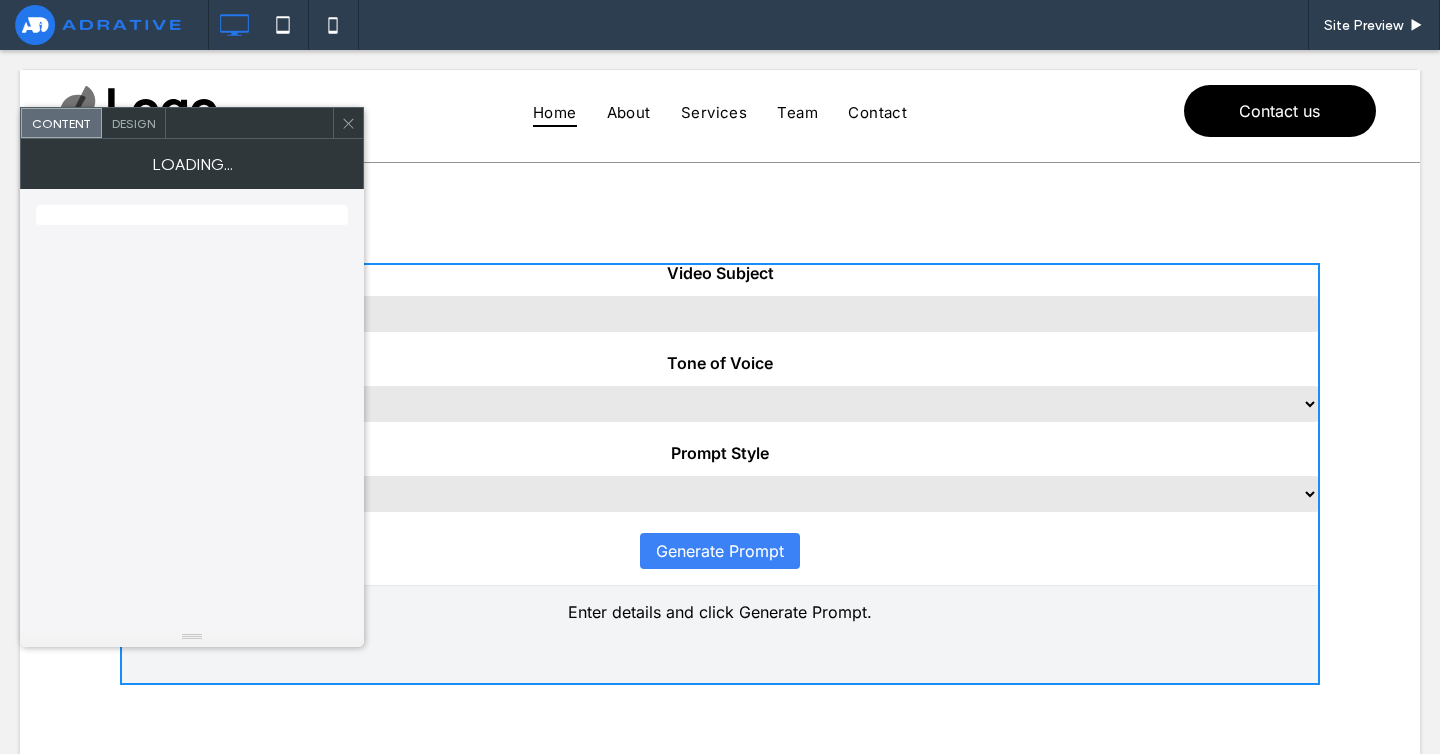 scroll, scrollTop: 0, scrollLeft: 0, axis: both 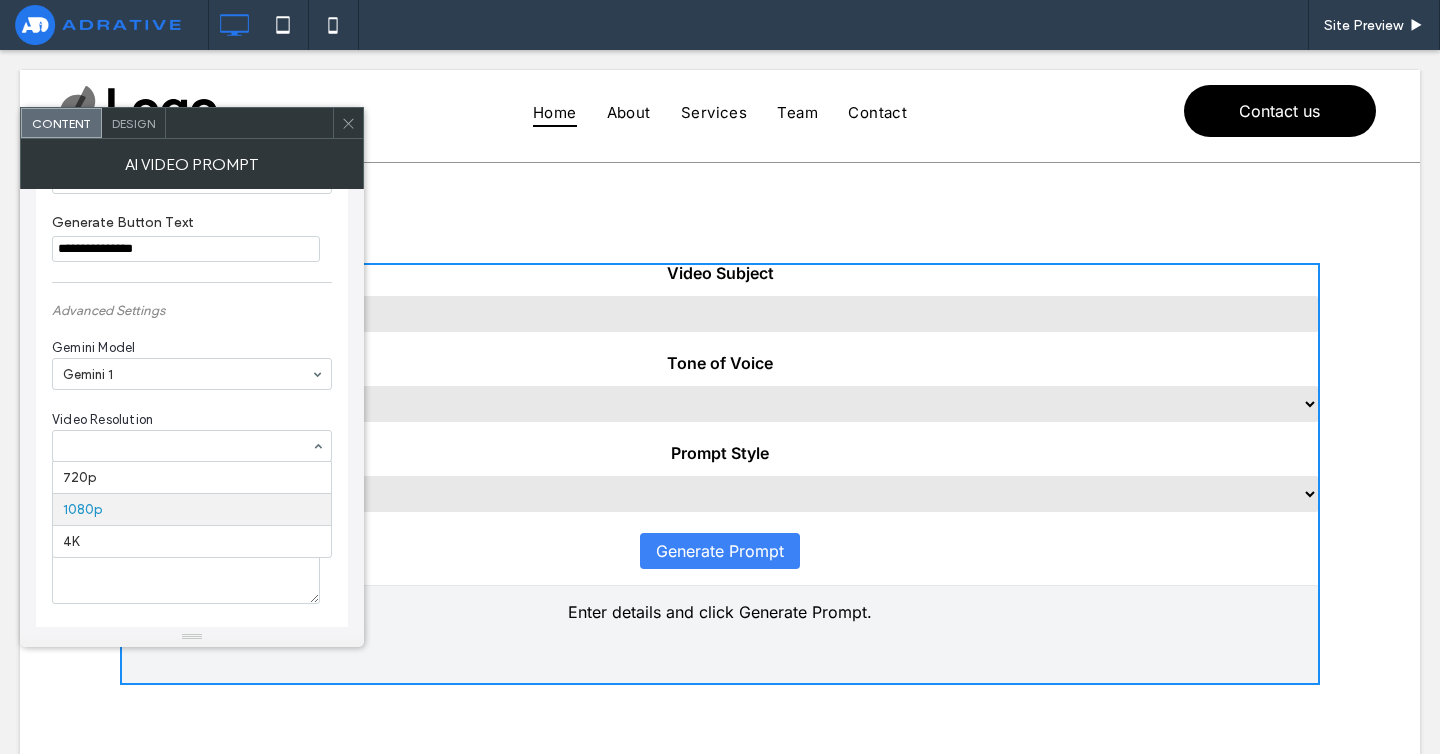 click at bounding box center [187, 446] 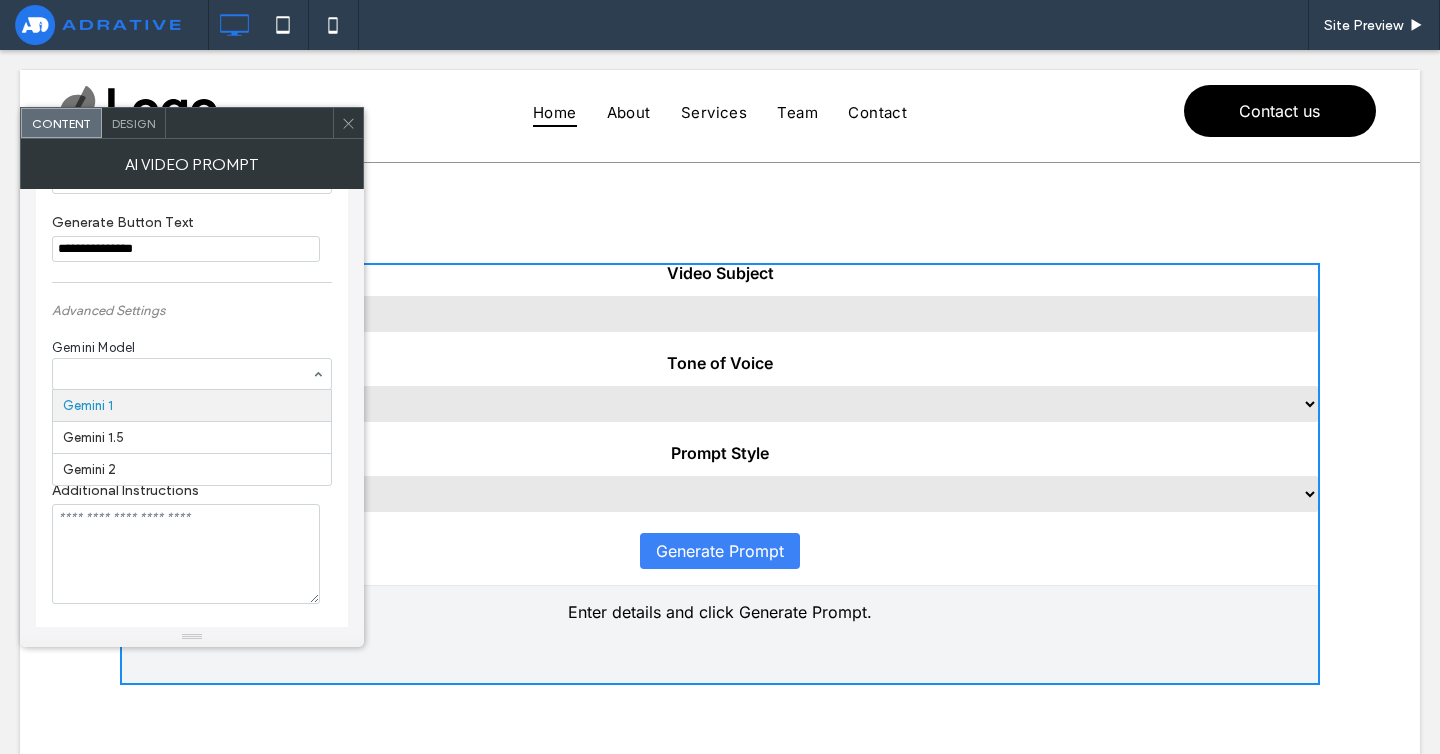 click at bounding box center (187, 374) 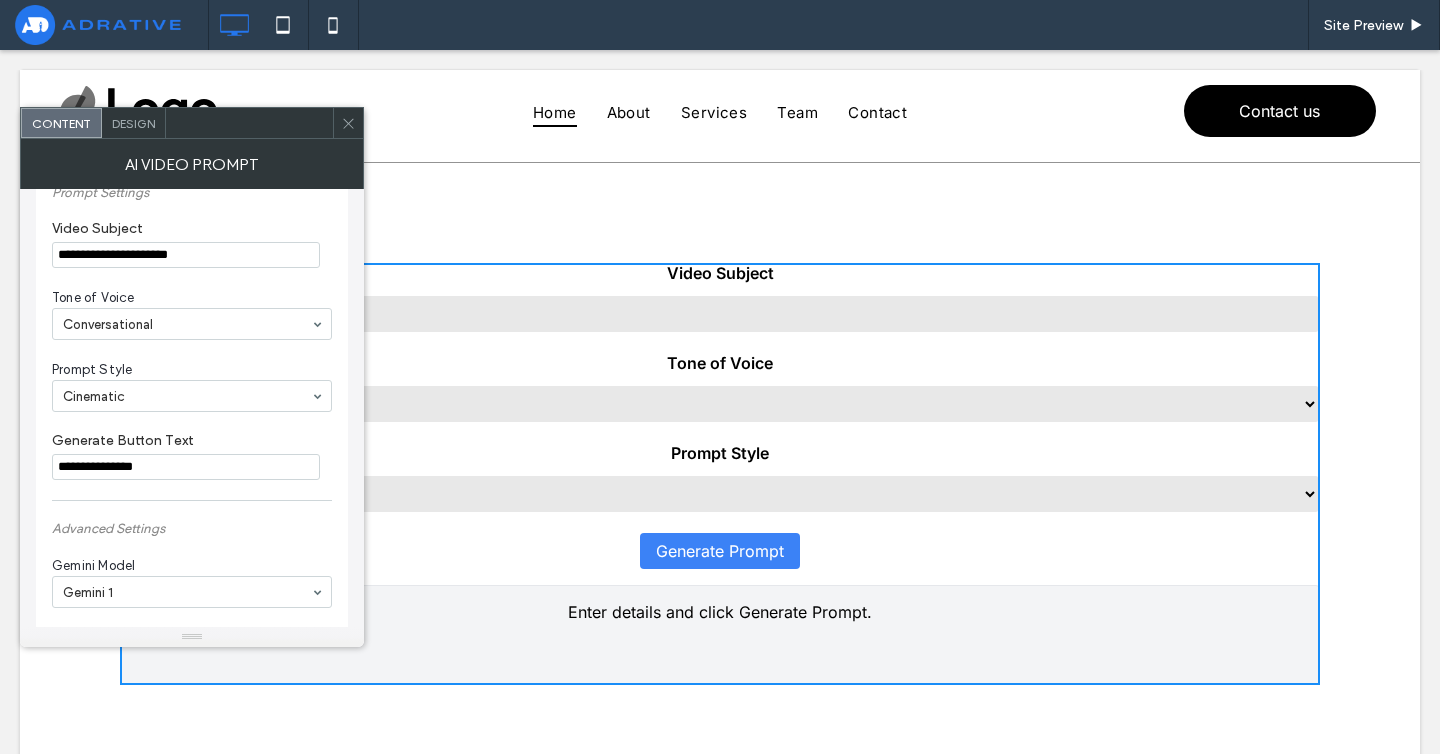 scroll, scrollTop: 0, scrollLeft: 0, axis: both 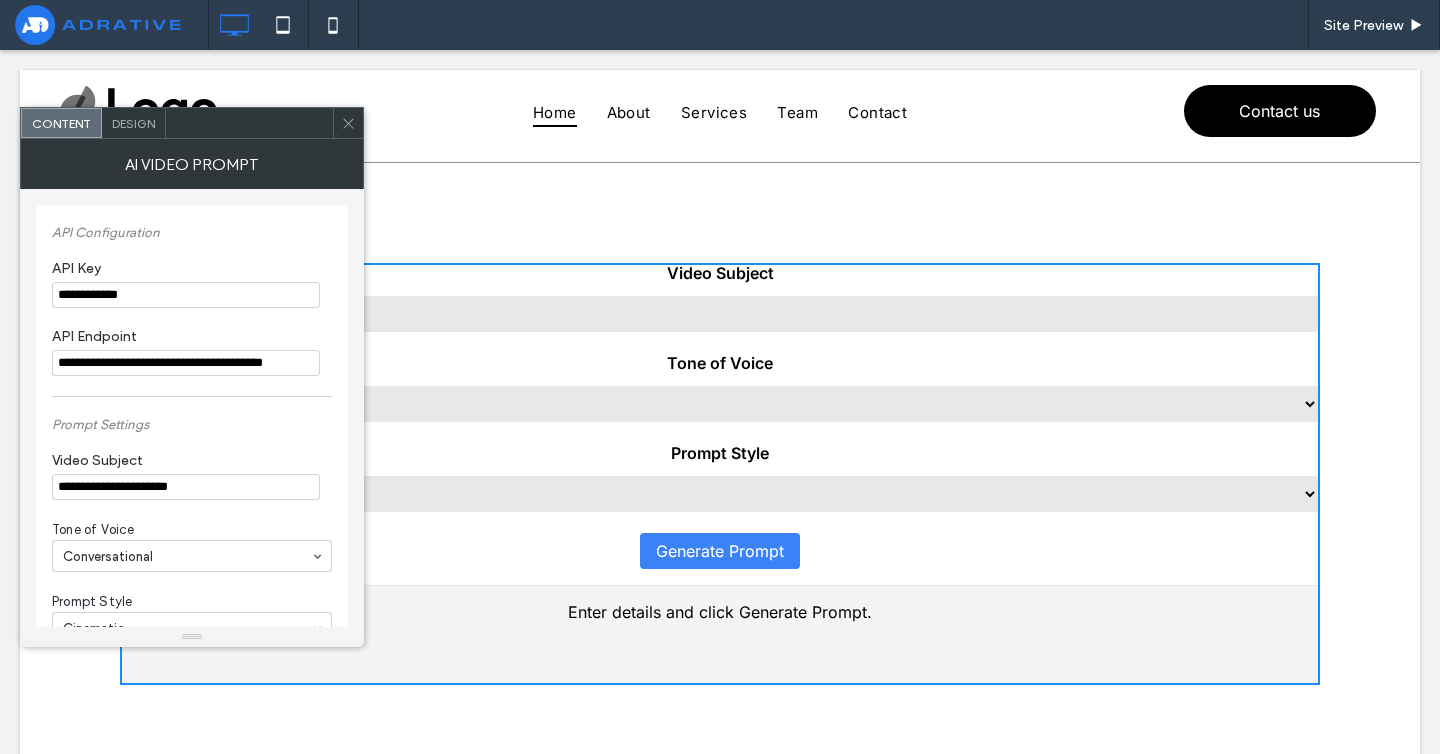 click on "Content Design" at bounding box center (192, 123) 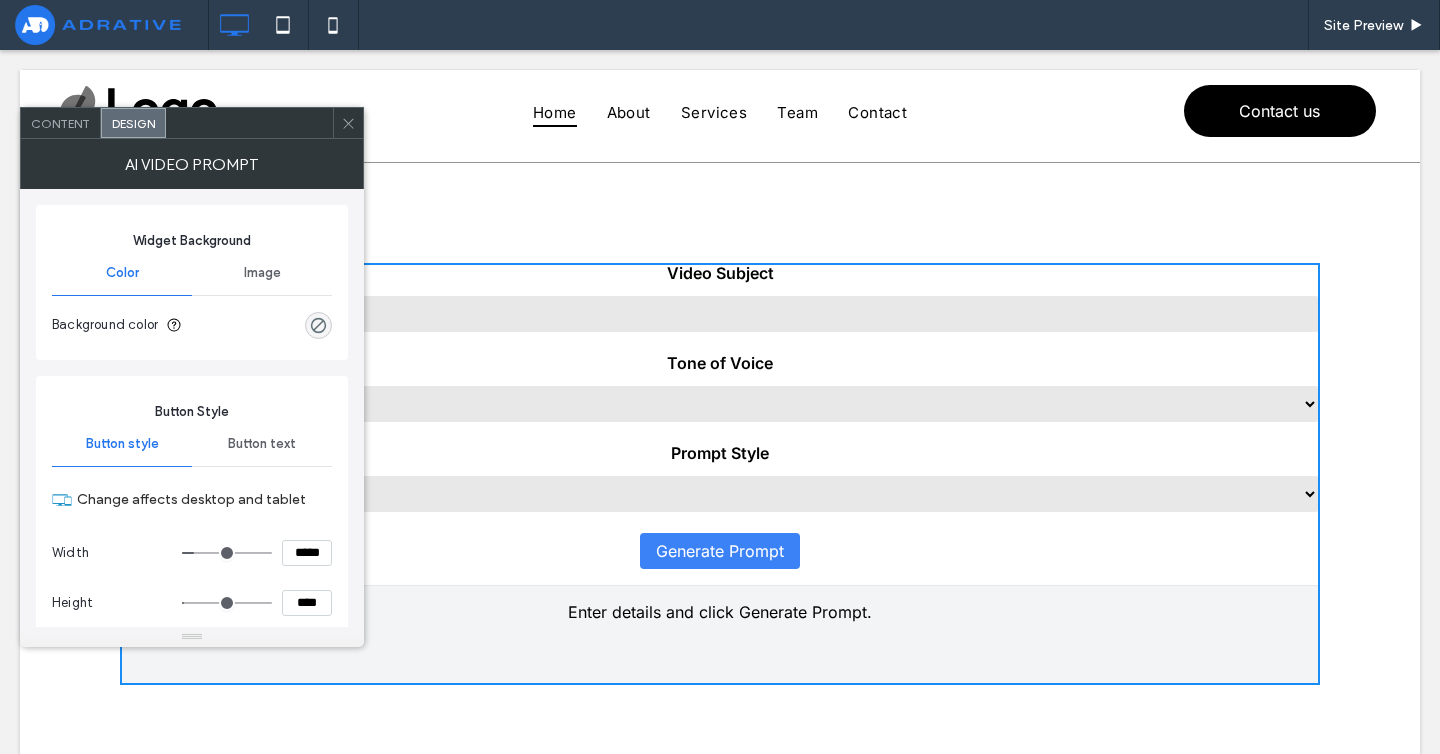 click at bounding box center (348, 123) 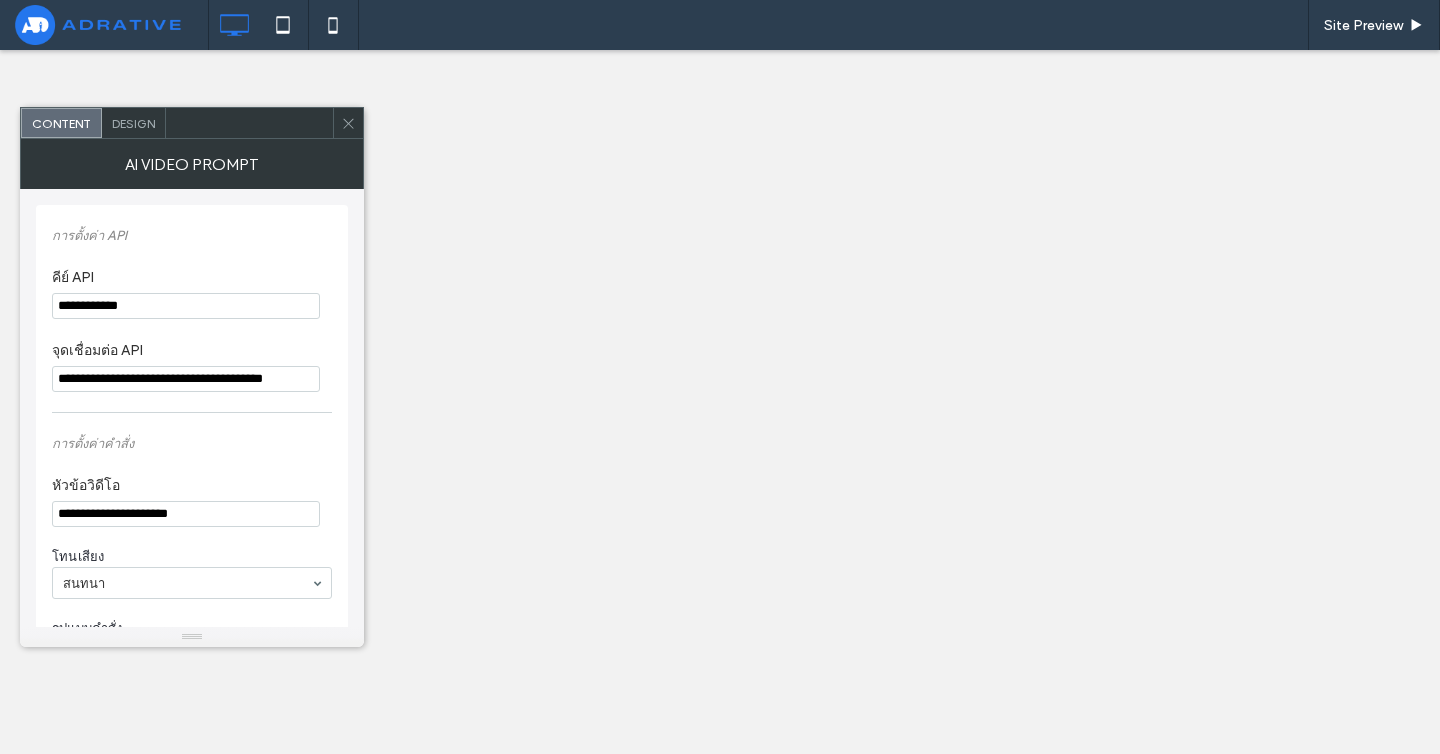 scroll, scrollTop: 0, scrollLeft: 0, axis: both 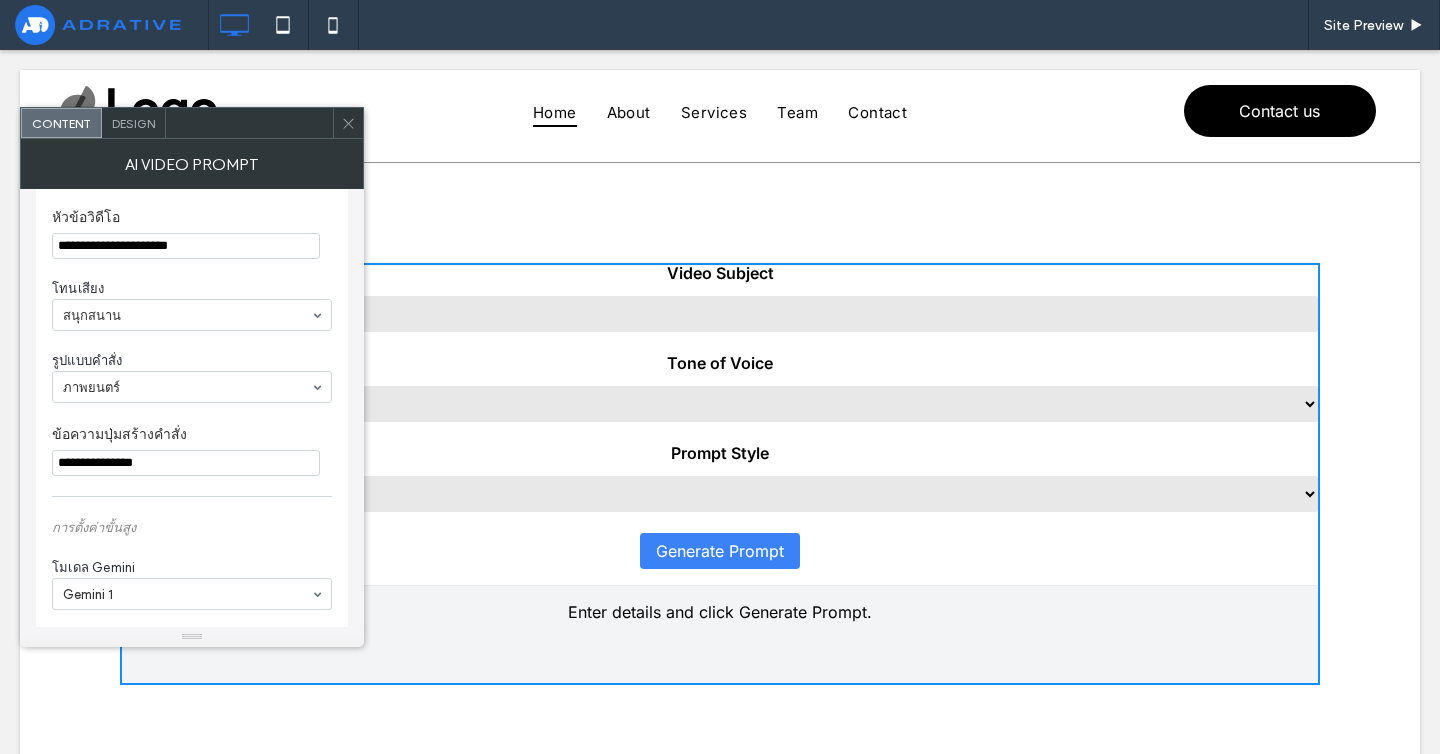 click 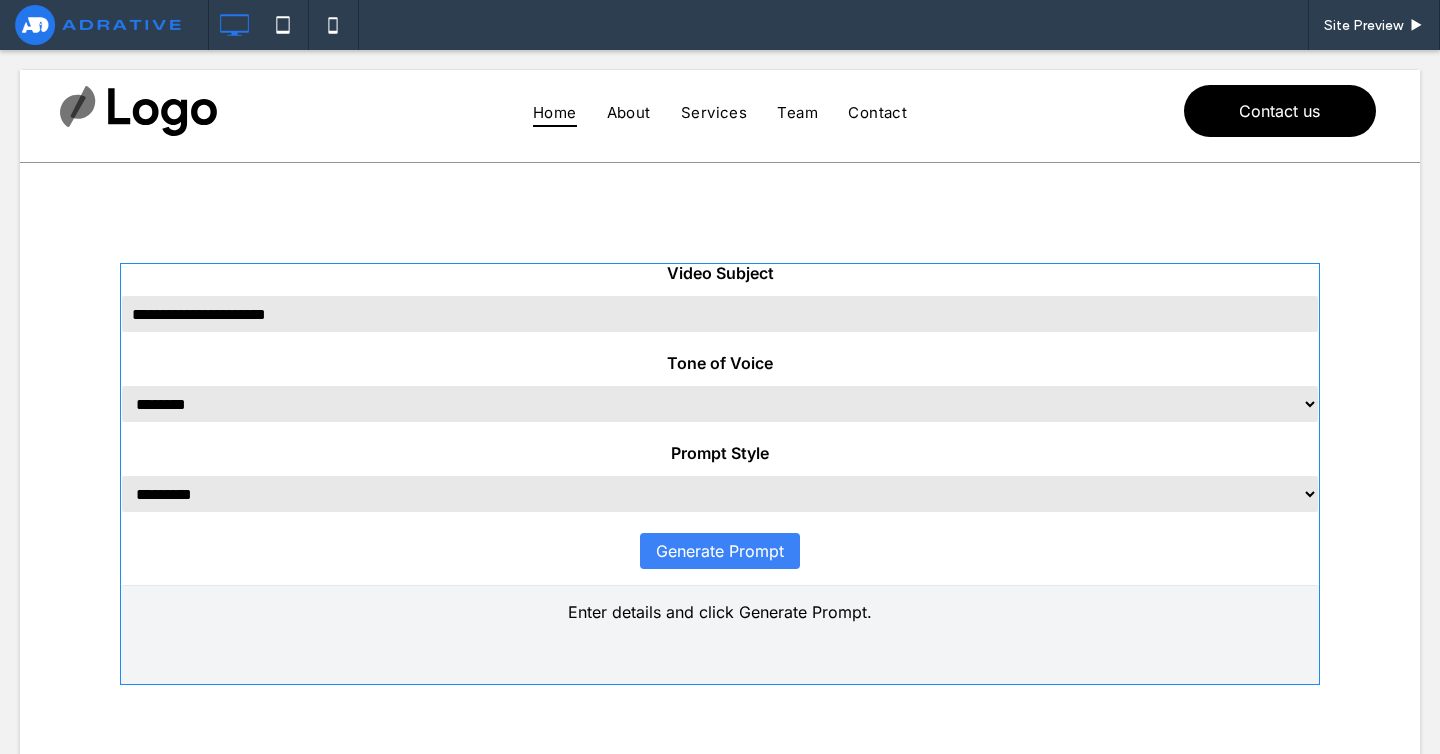 click at bounding box center (720, 474) 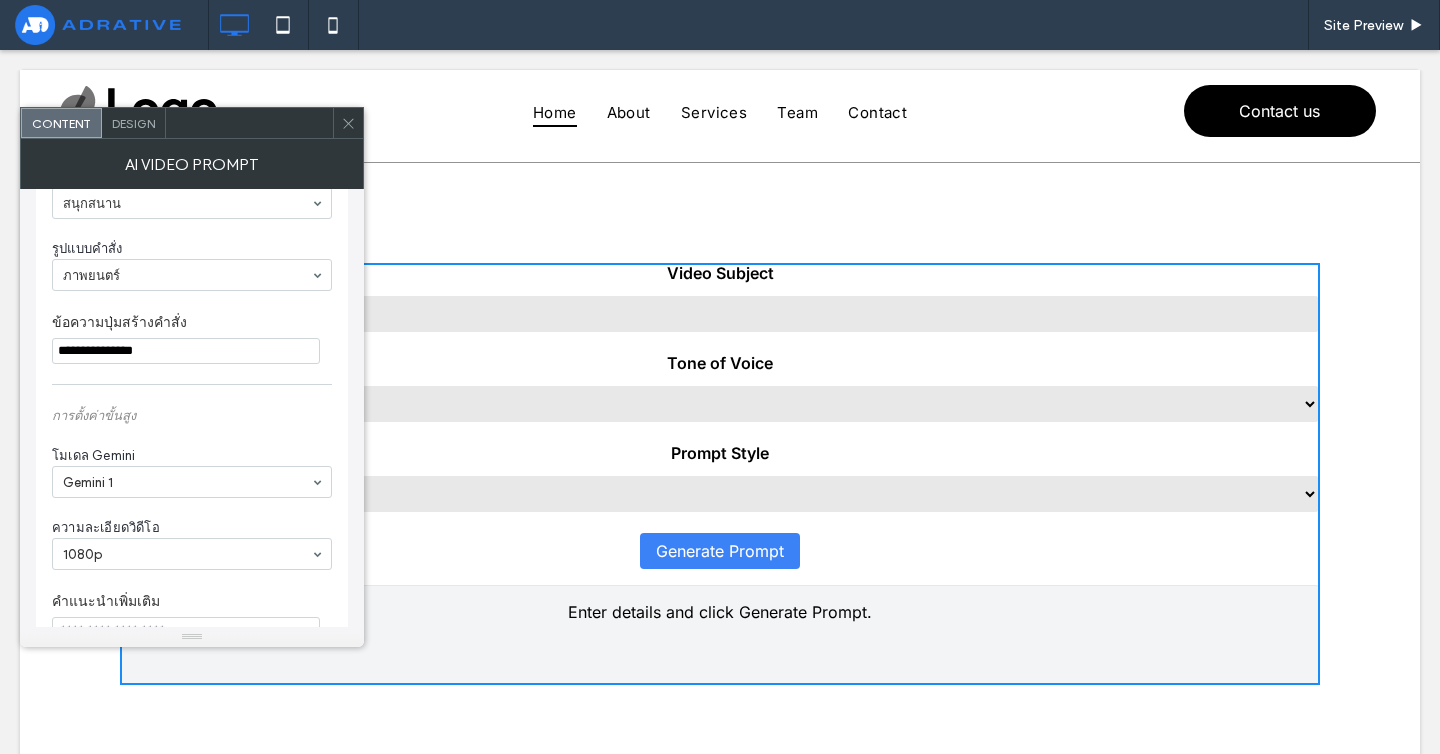 scroll, scrollTop: 494, scrollLeft: 0, axis: vertical 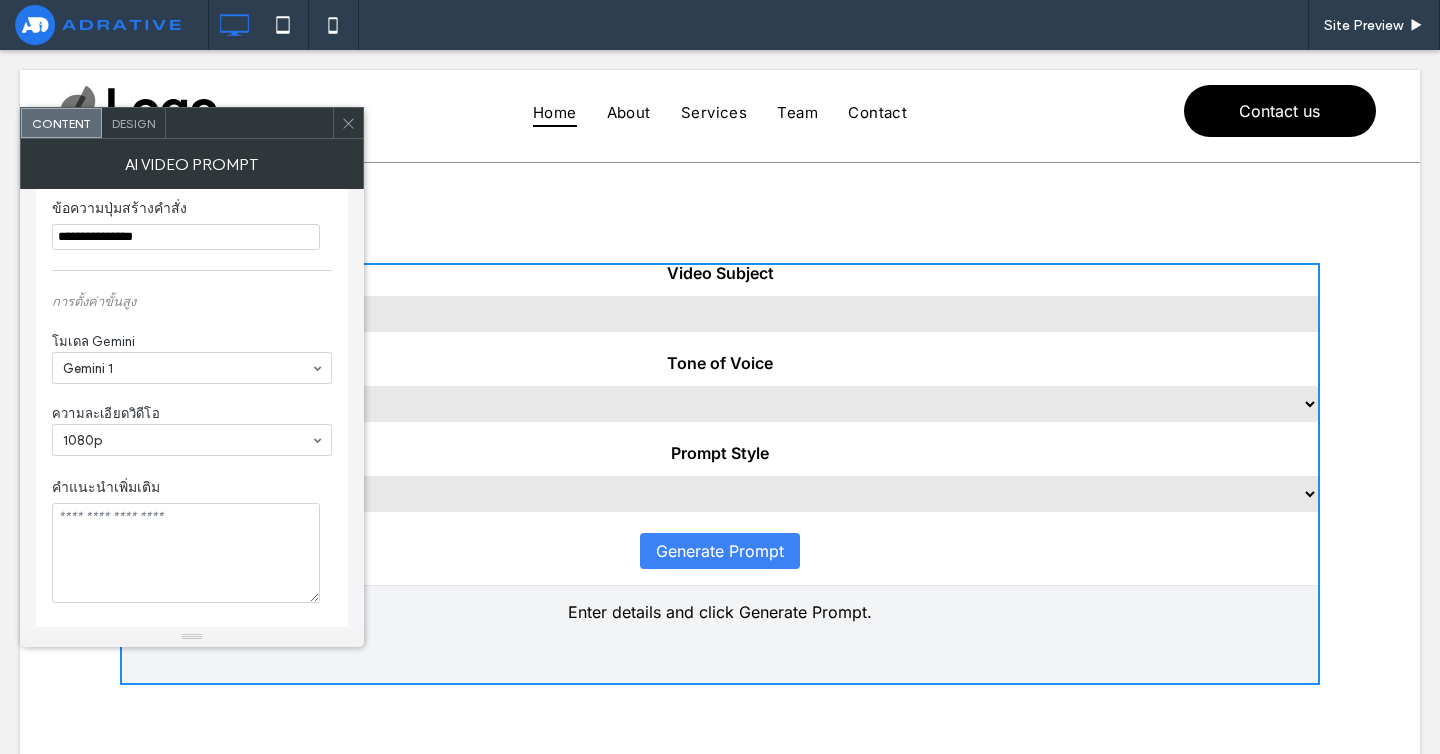 click at bounding box center [348, 123] 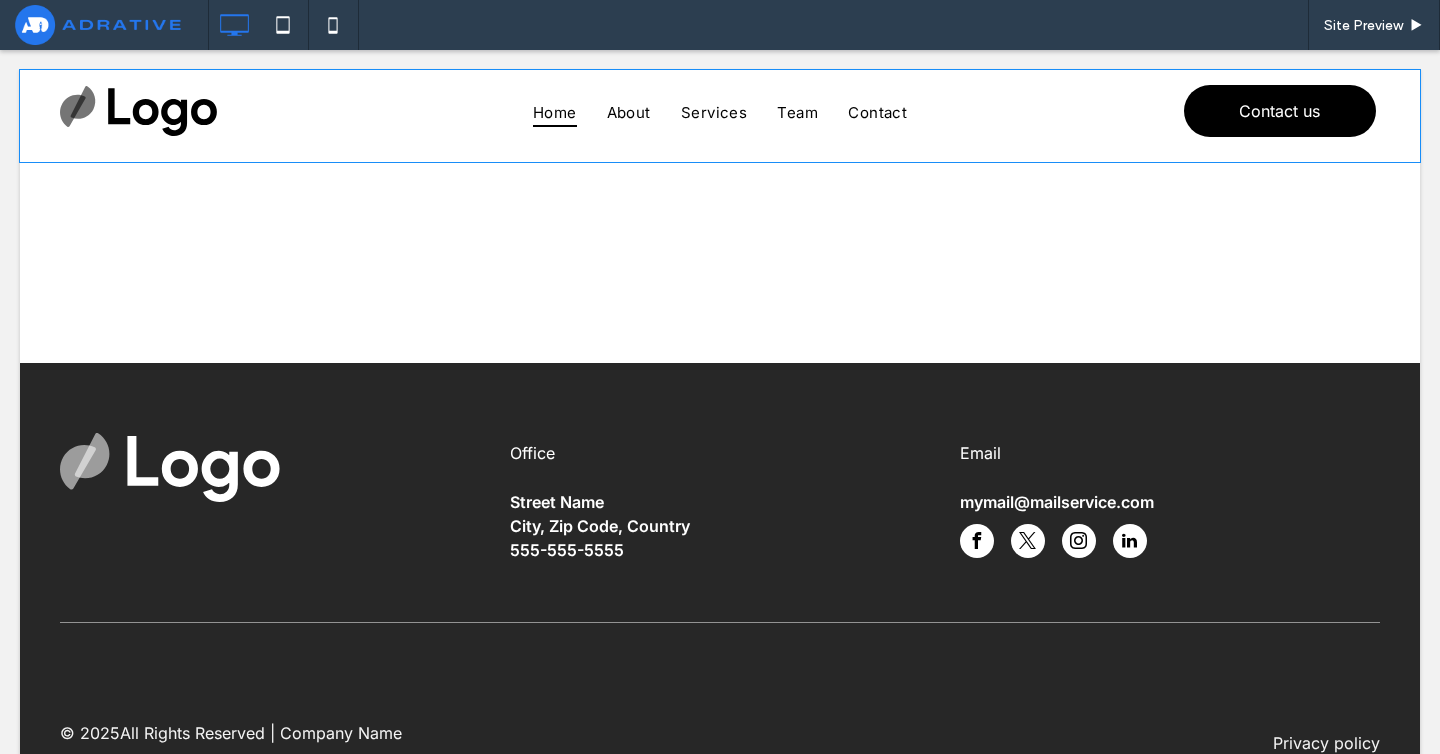scroll, scrollTop: 0, scrollLeft: 0, axis: both 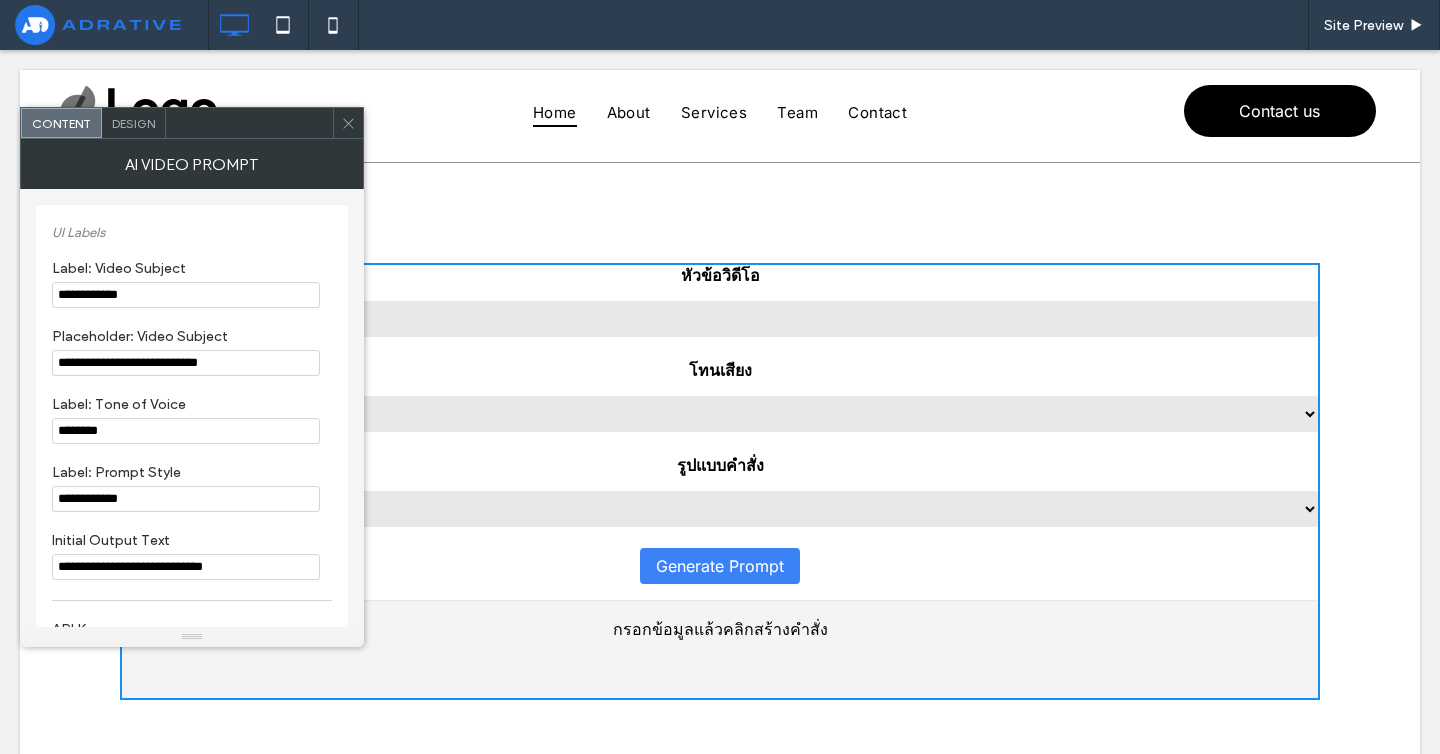 select on "********" 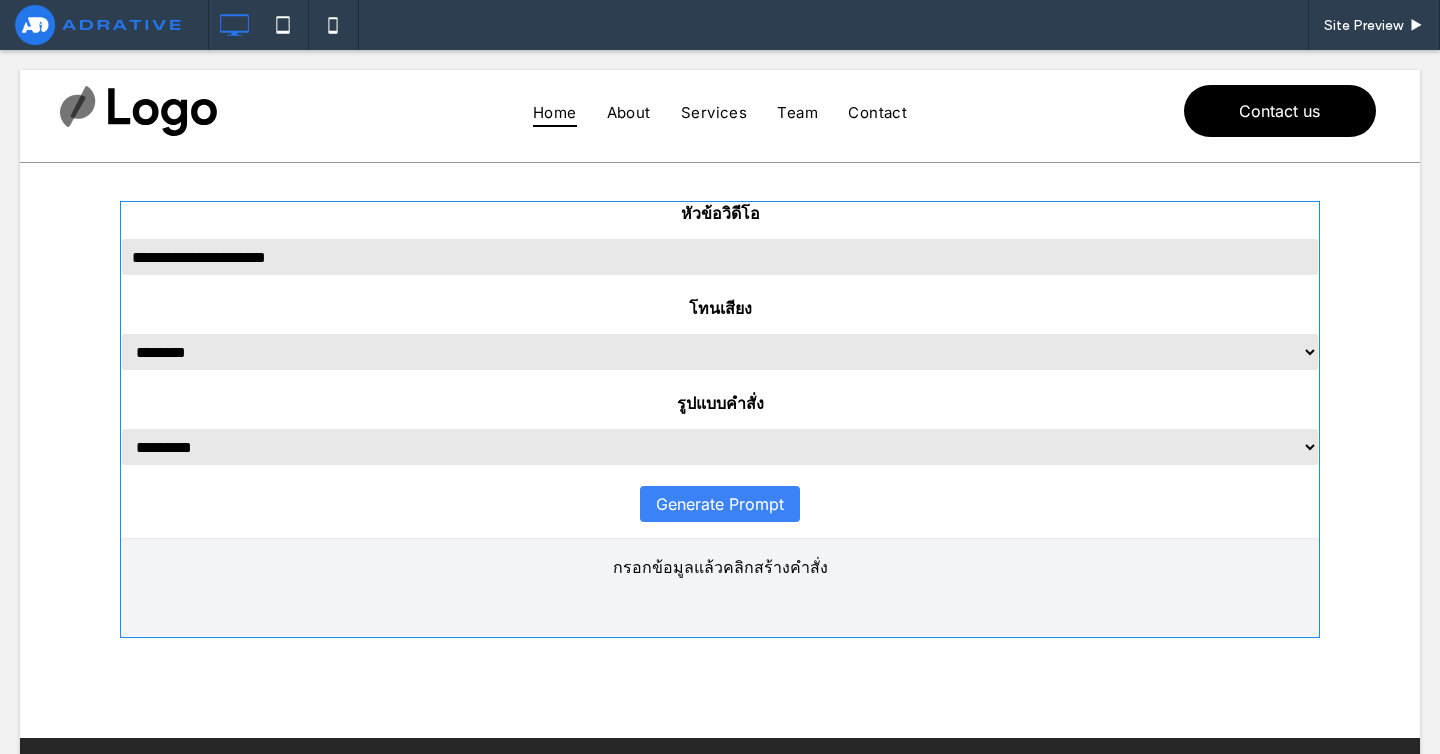 scroll, scrollTop: 63, scrollLeft: 0, axis: vertical 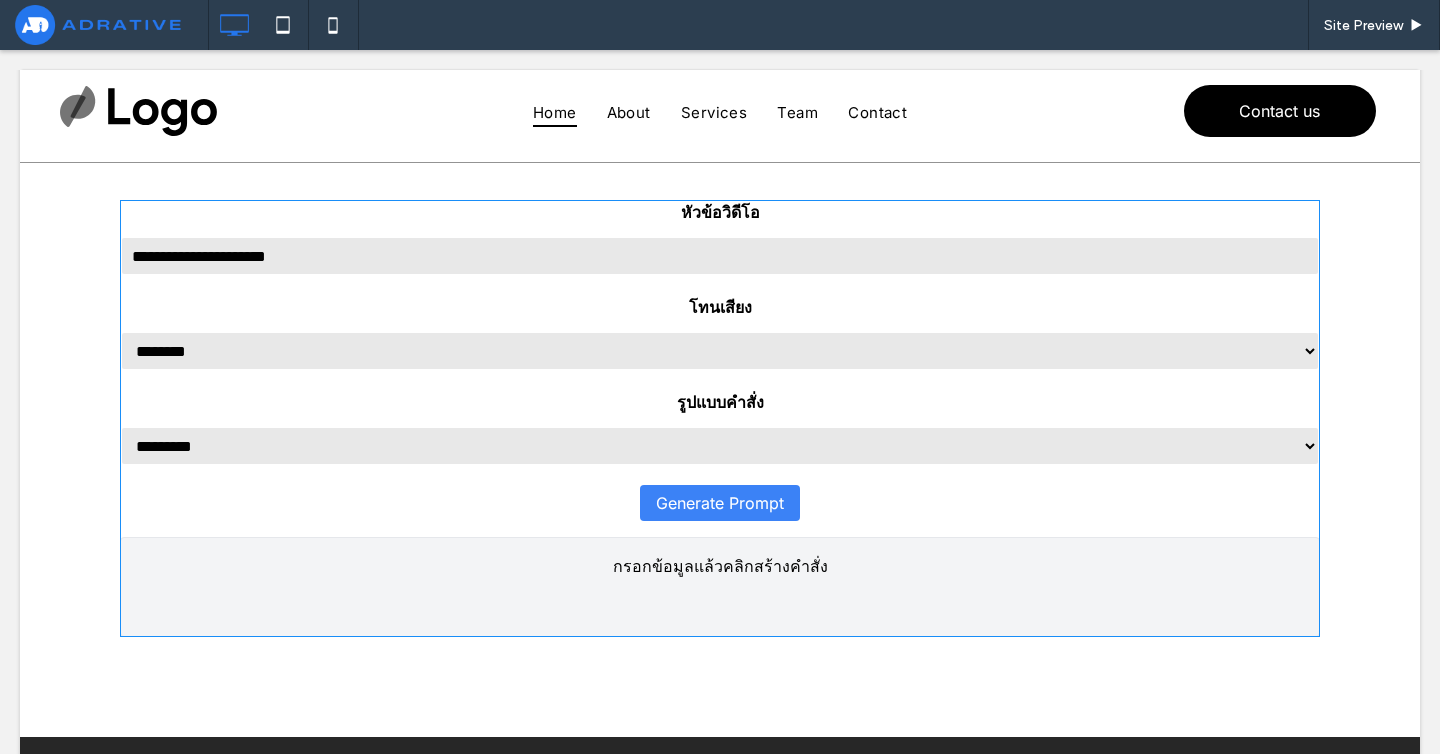 click at bounding box center (720, 418) 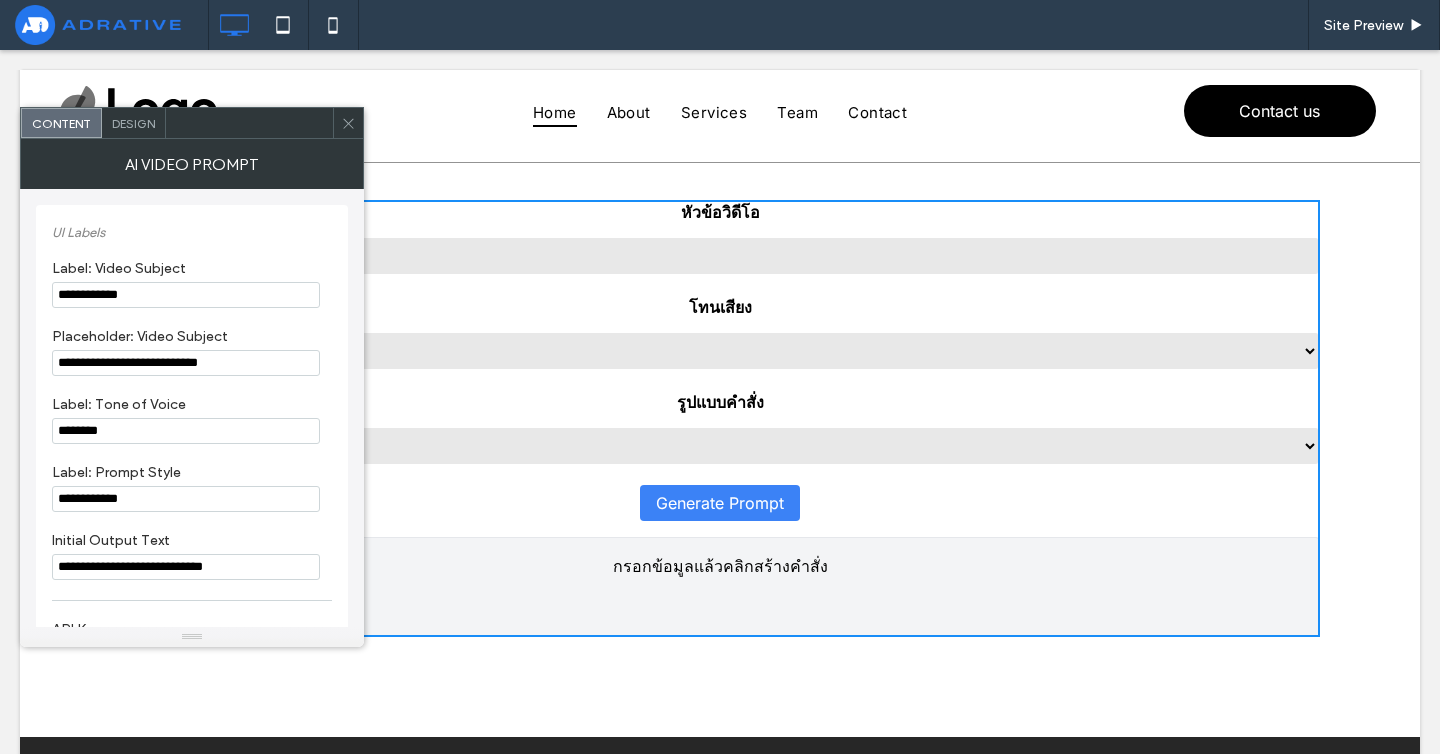 click on "**********" at bounding box center [720, 446] 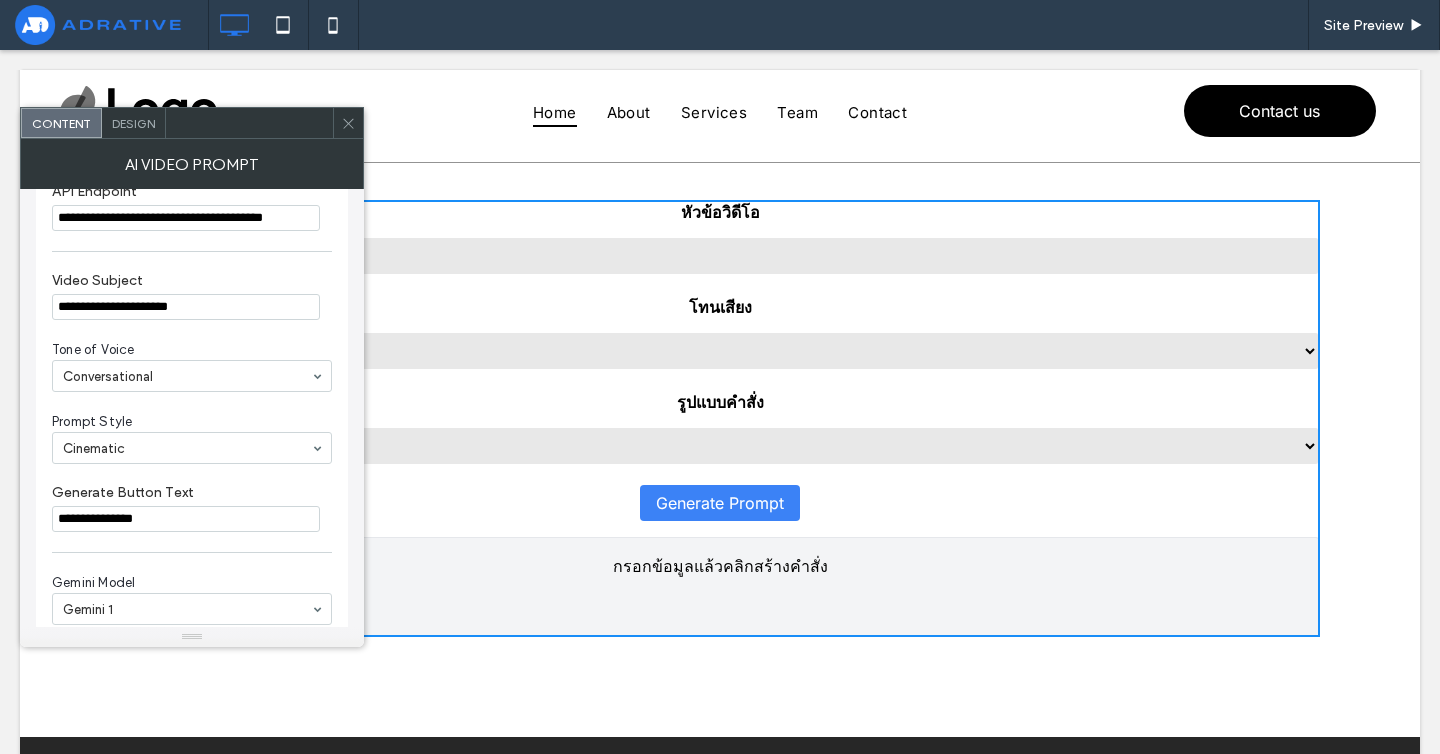 scroll, scrollTop: 521, scrollLeft: 0, axis: vertical 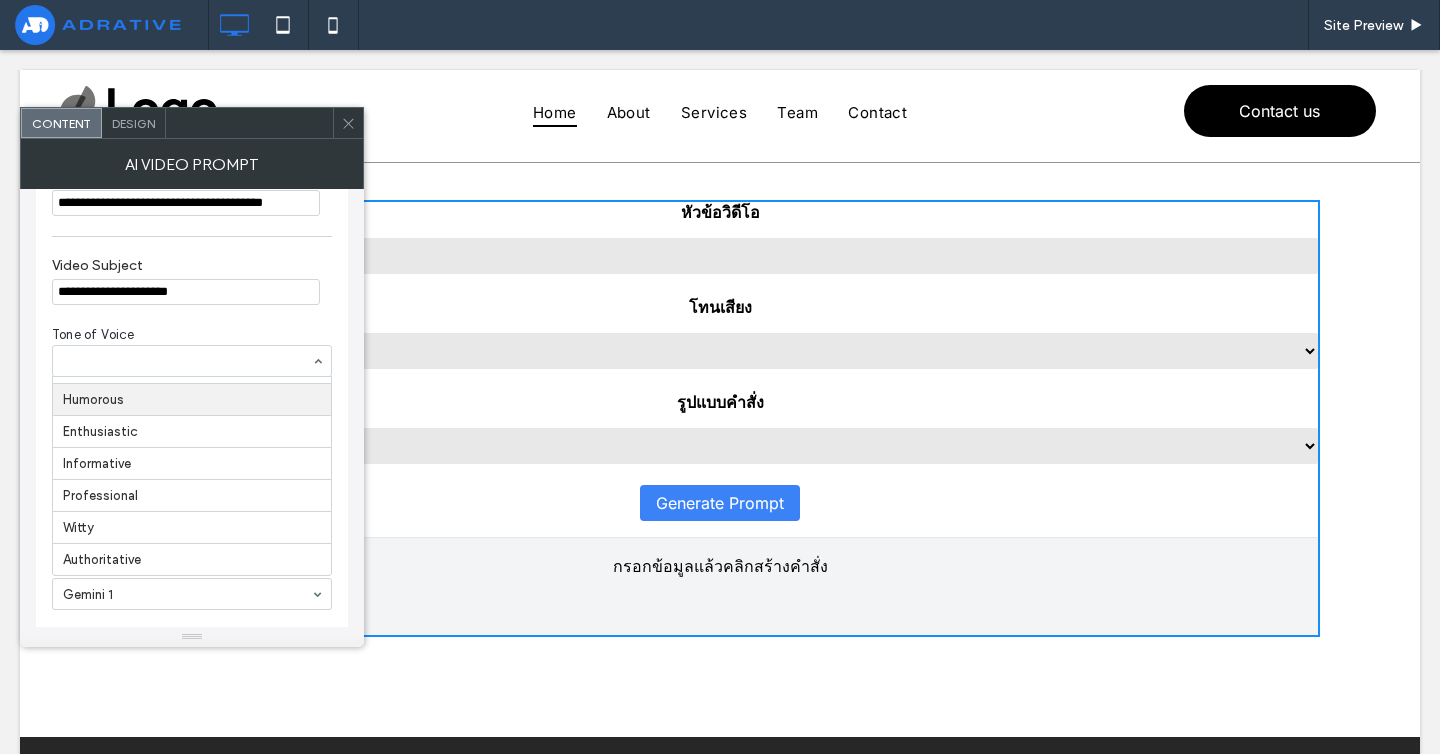 click on "Tone of Voice" at bounding box center (188, 335) 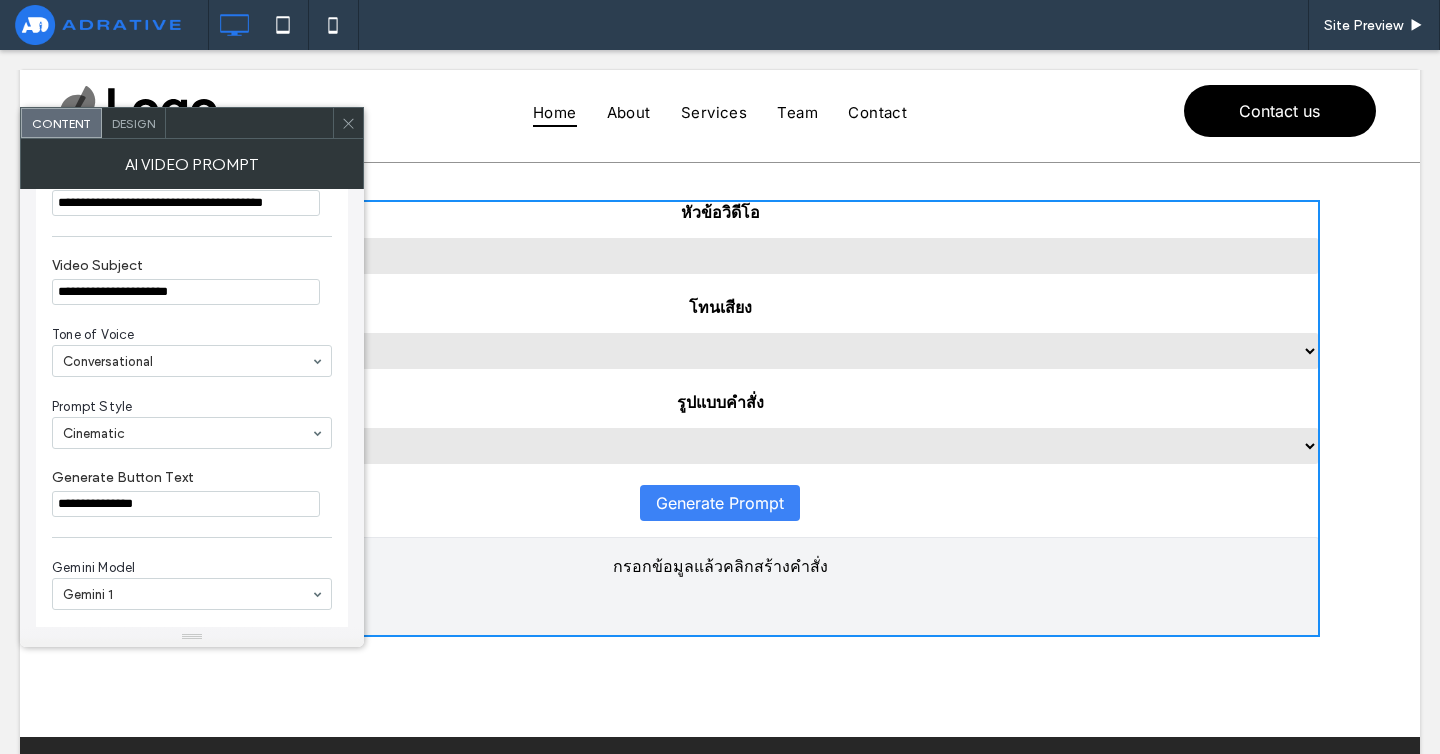 click on "Prompt Style" at bounding box center (188, 407) 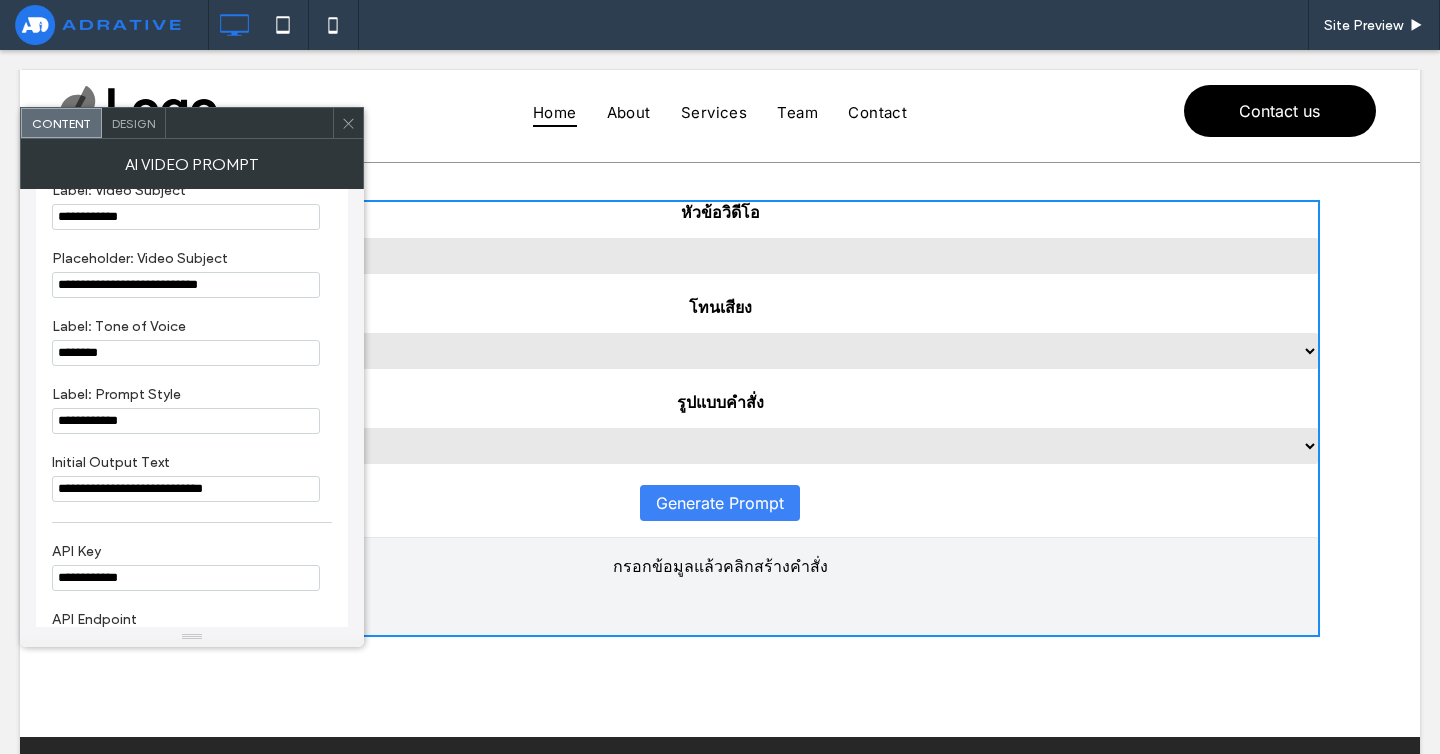 scroll, scrollTop: 48, scrollLeft: 0, axis: vertical 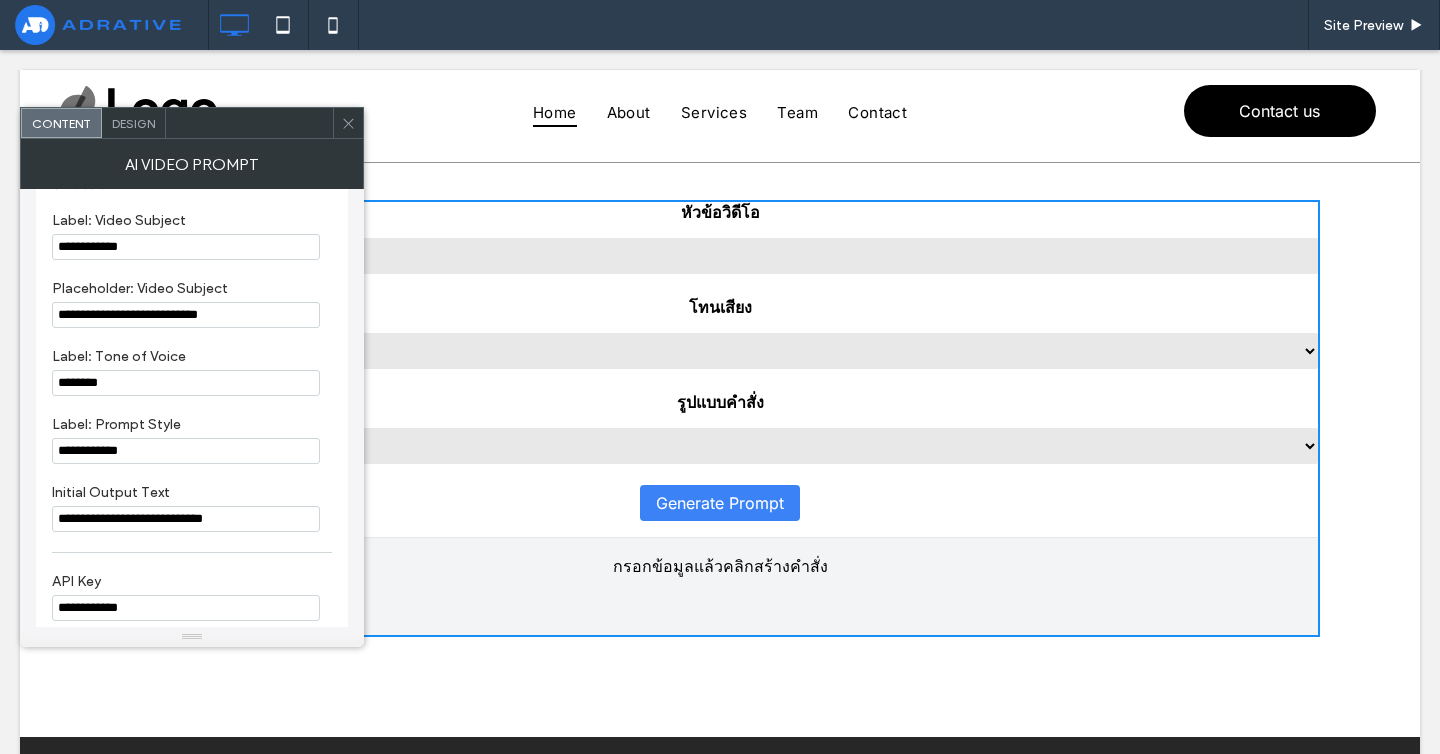 click 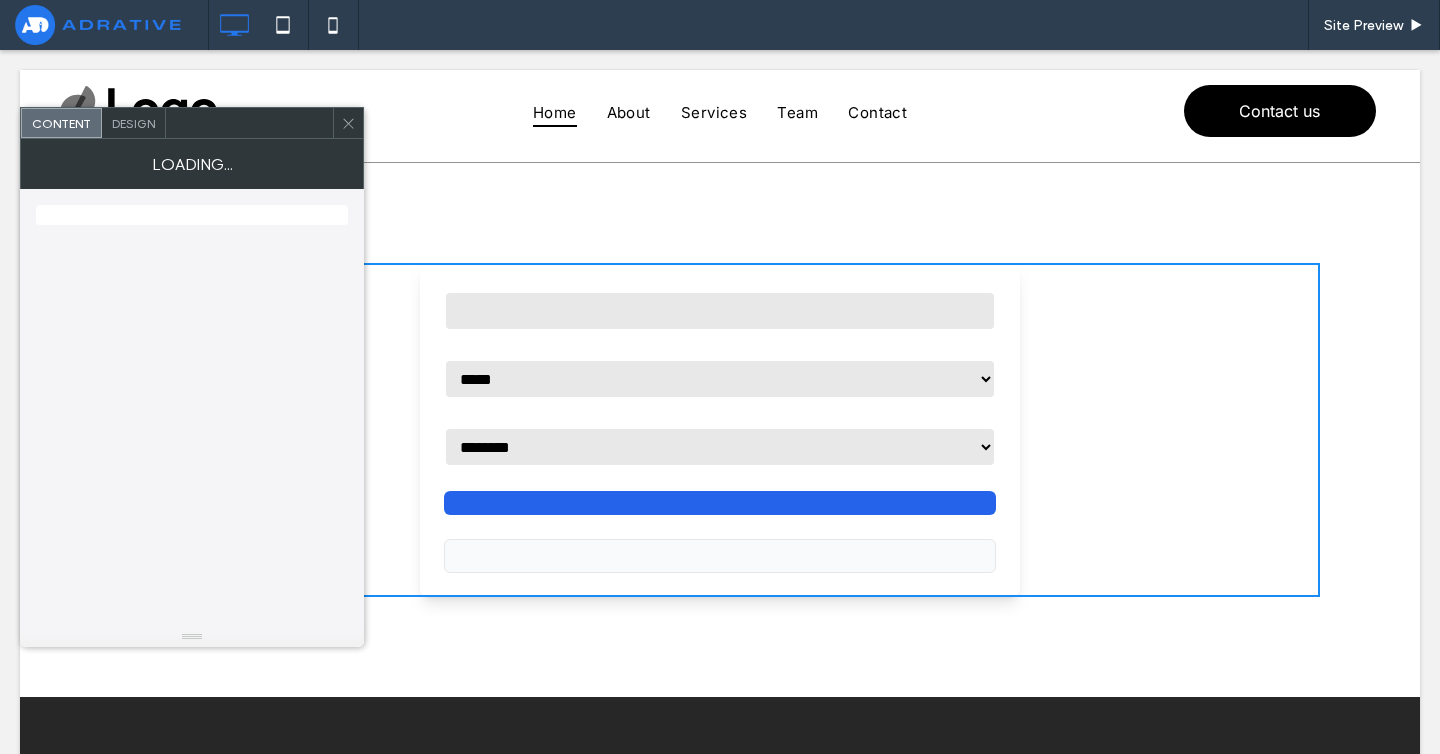 scroll, scrollTop: 0, scrollLeft: 0, axis: both 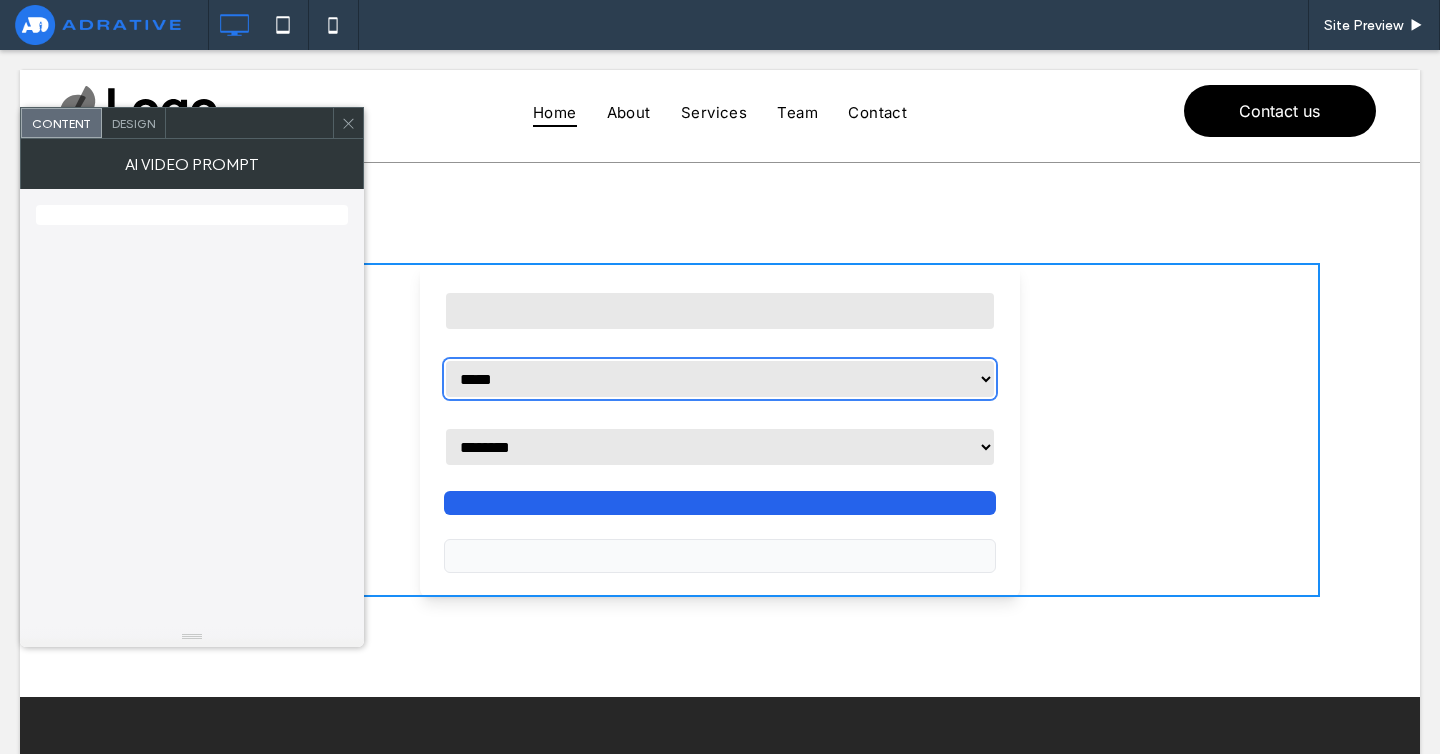 click on "**********" at bounding box center [720, 379] 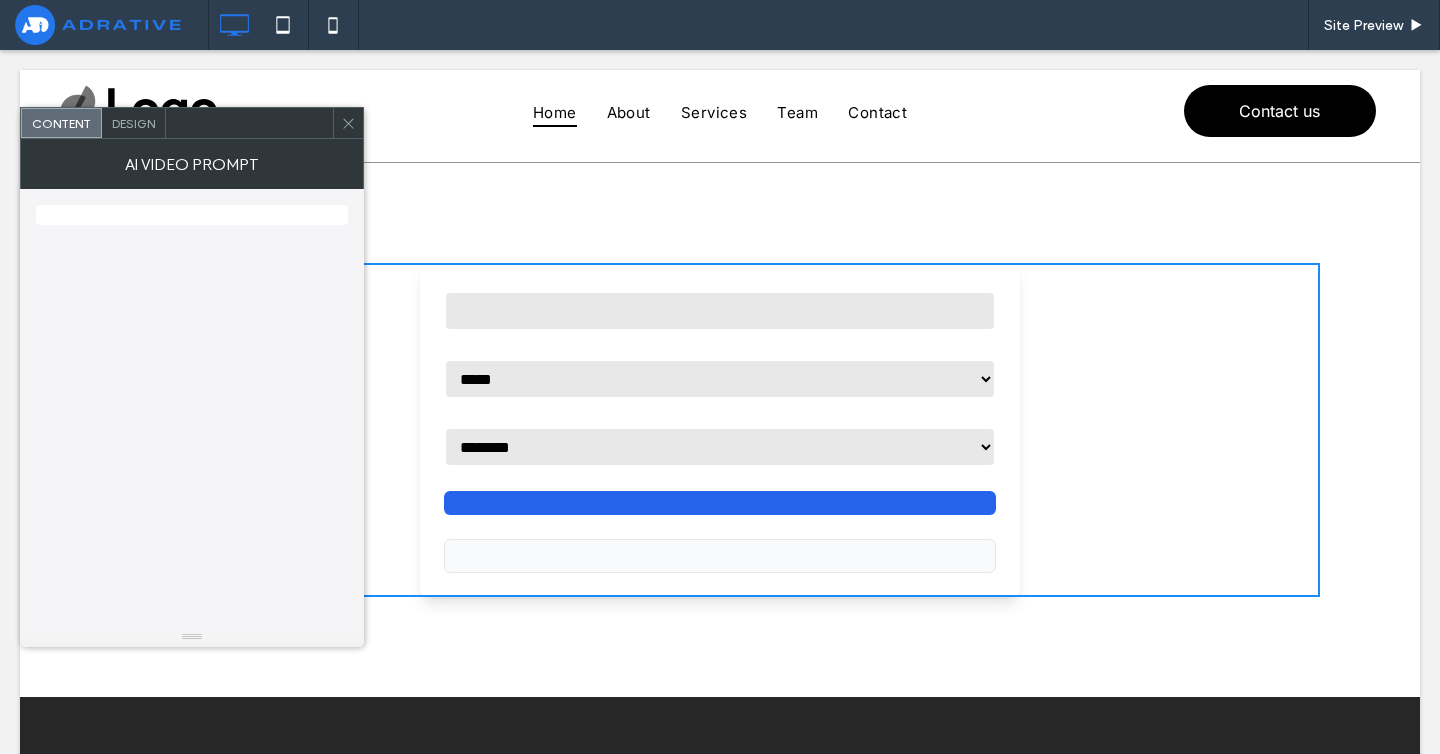 click 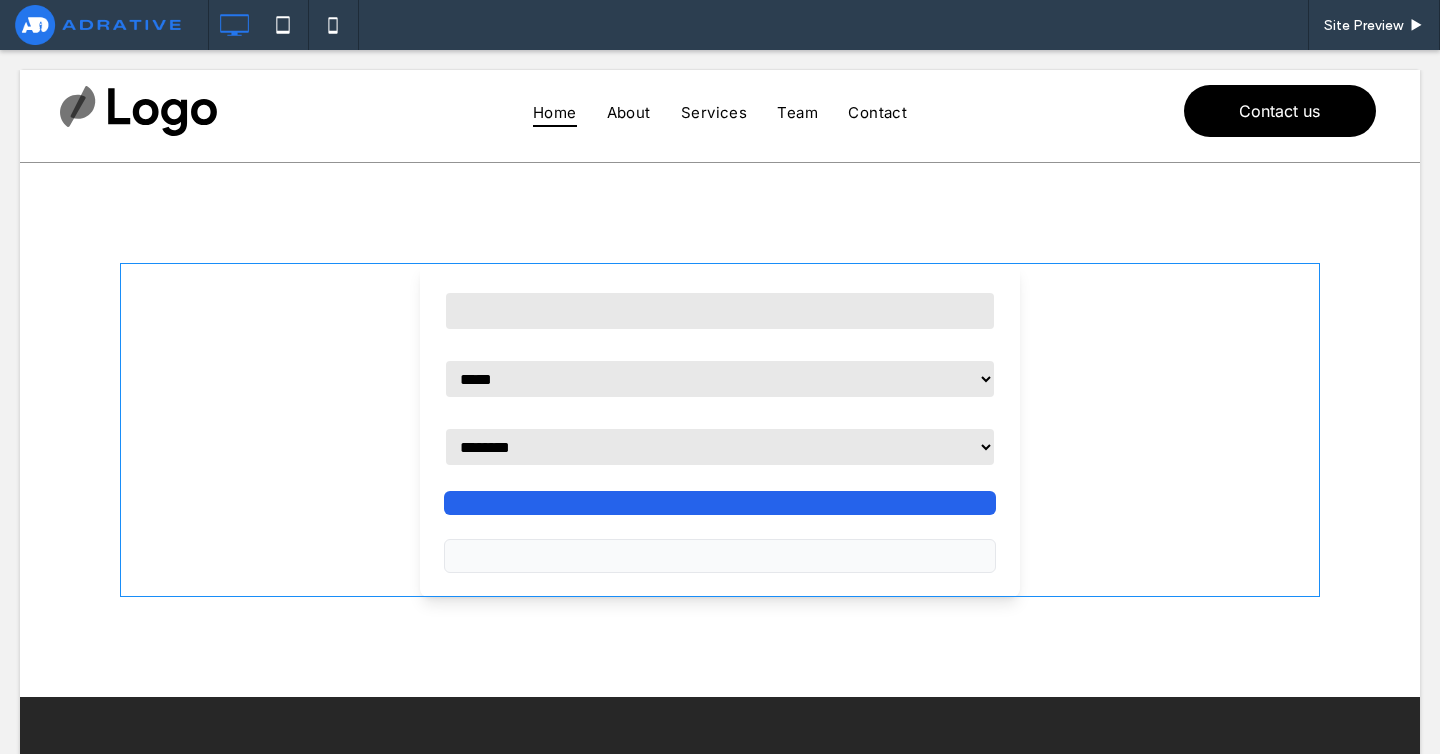 click at bounding box center [720, 430] 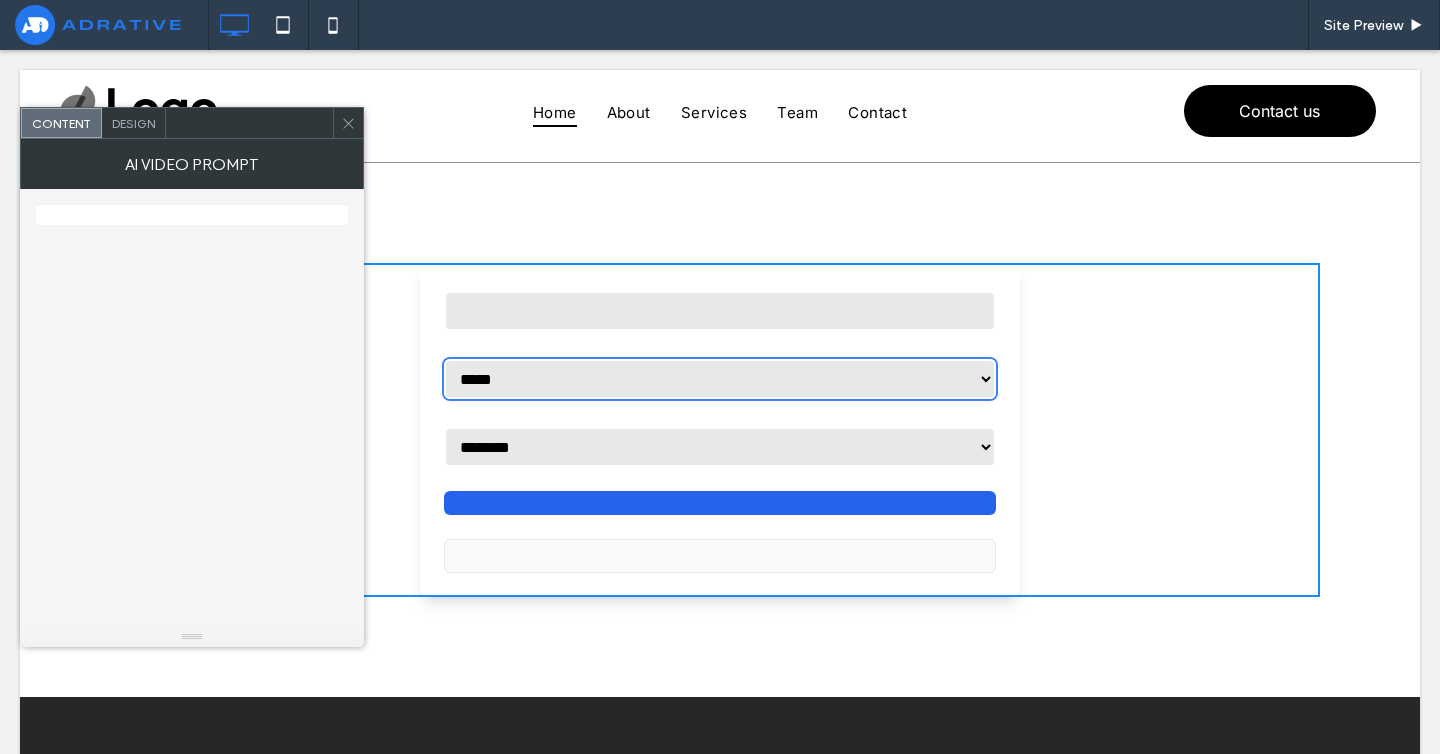 click on "**********" at bounding box center (720, 379) 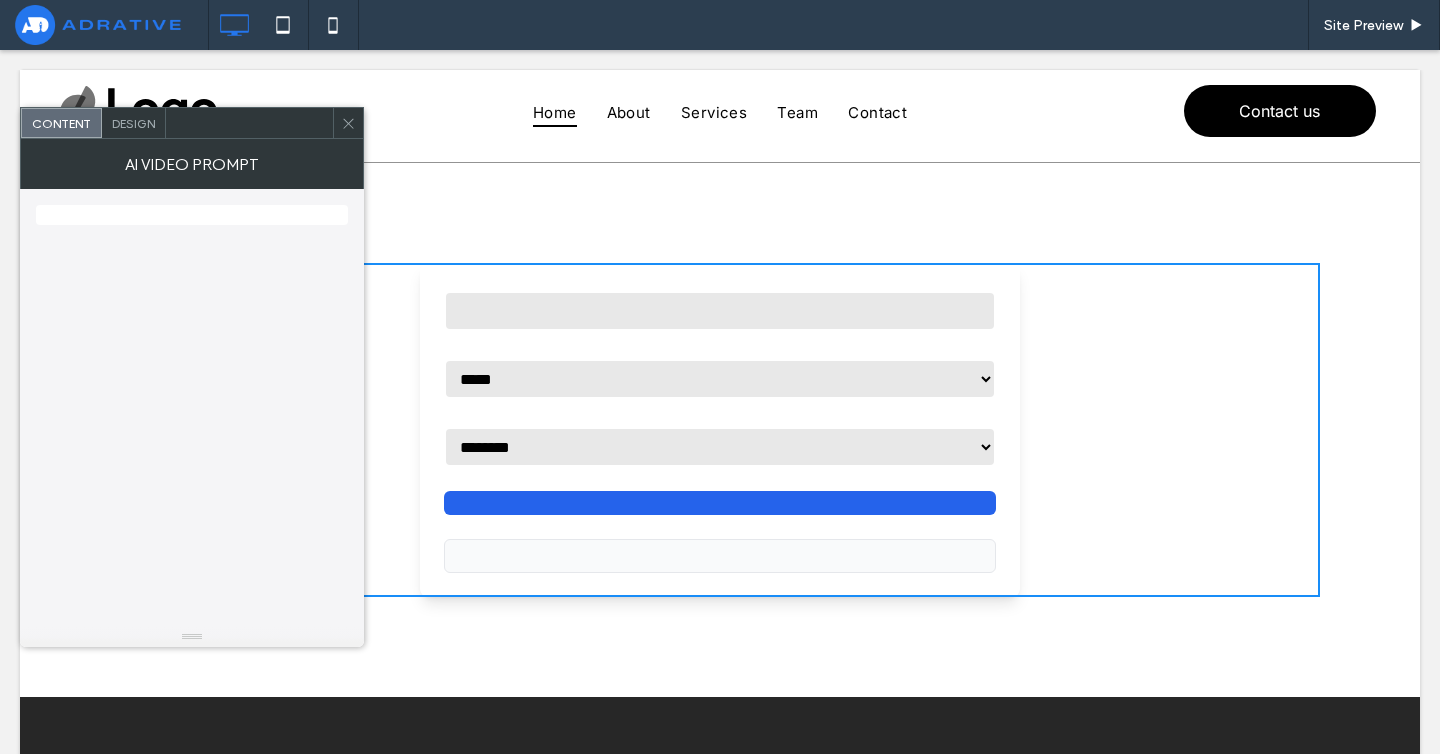 click on "**********" at bounding box center (720, 430) 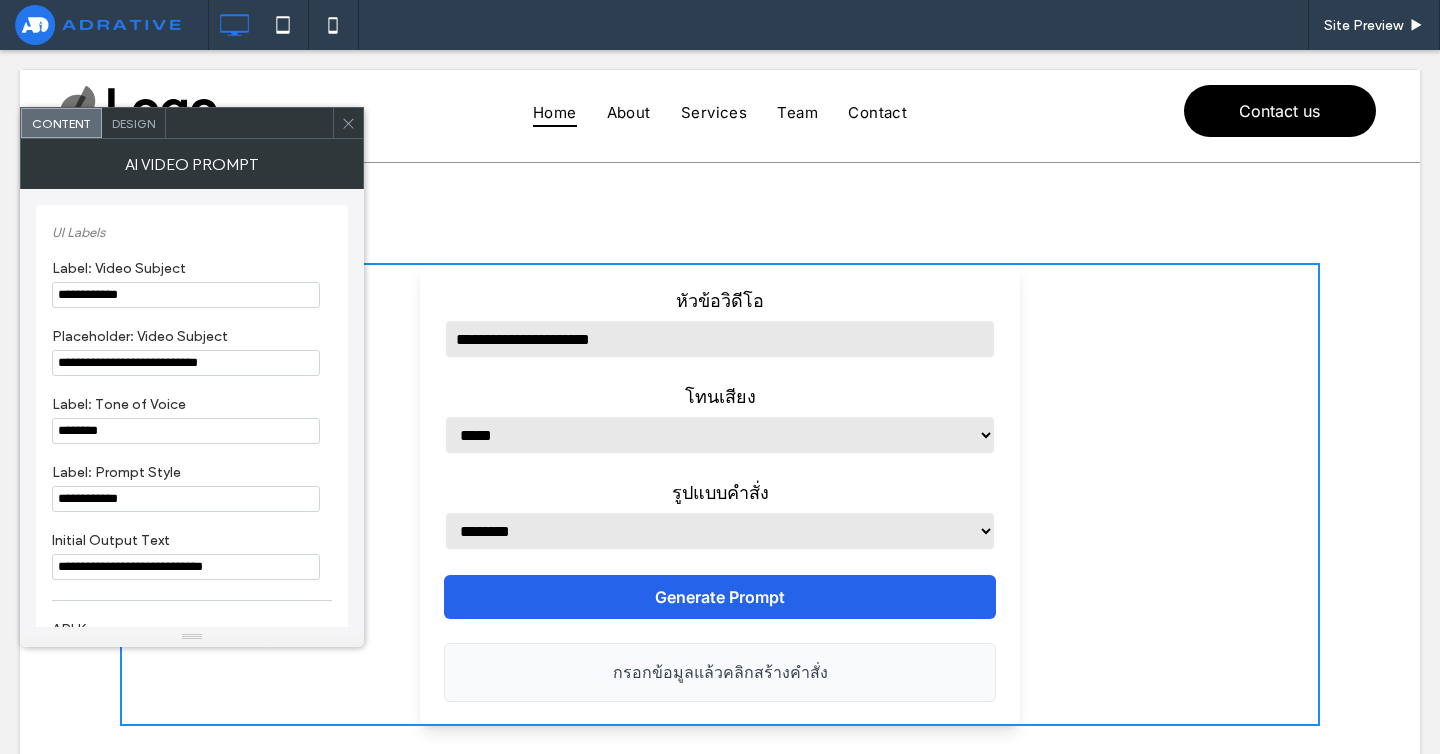 scroll, scrollTop: 0, scrollLeft: 0, axis: both 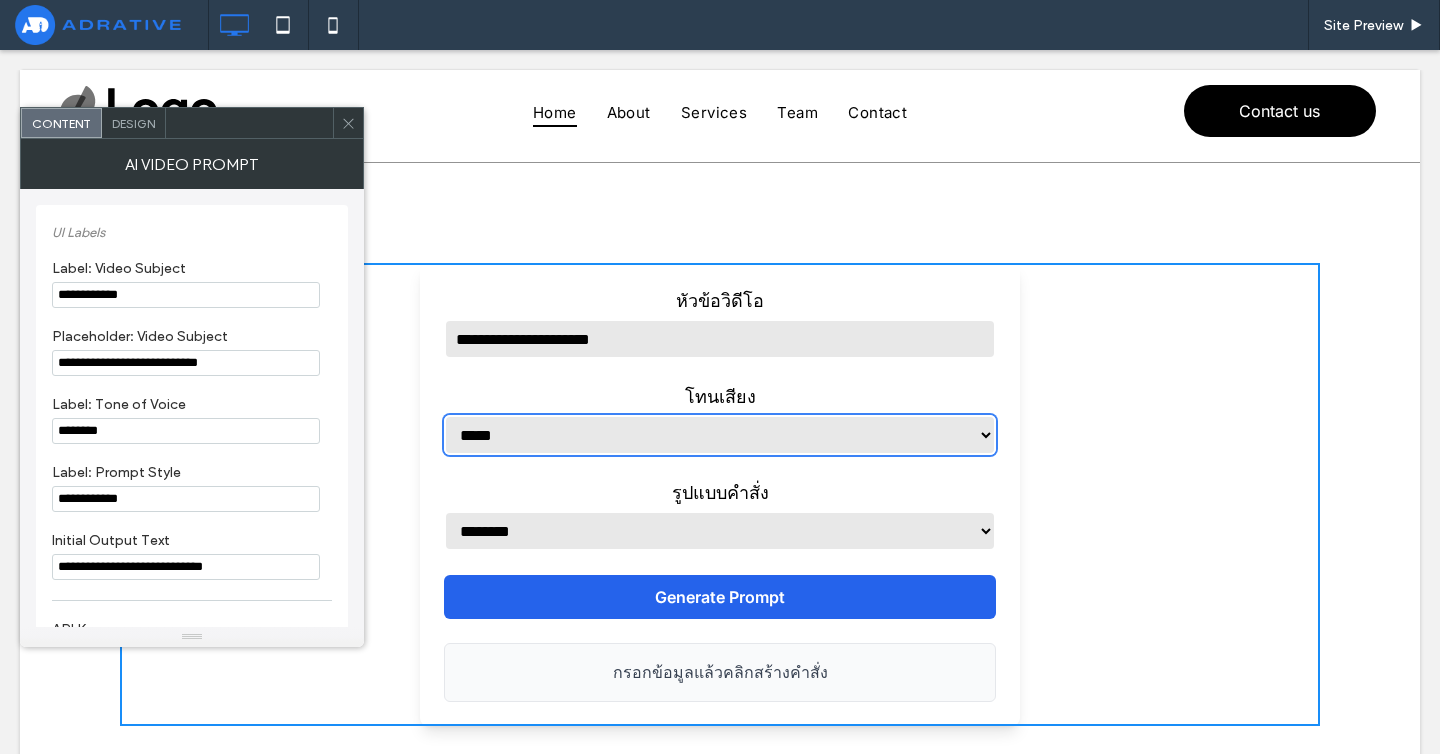 click on "**********" at bounding box center [720, 435] 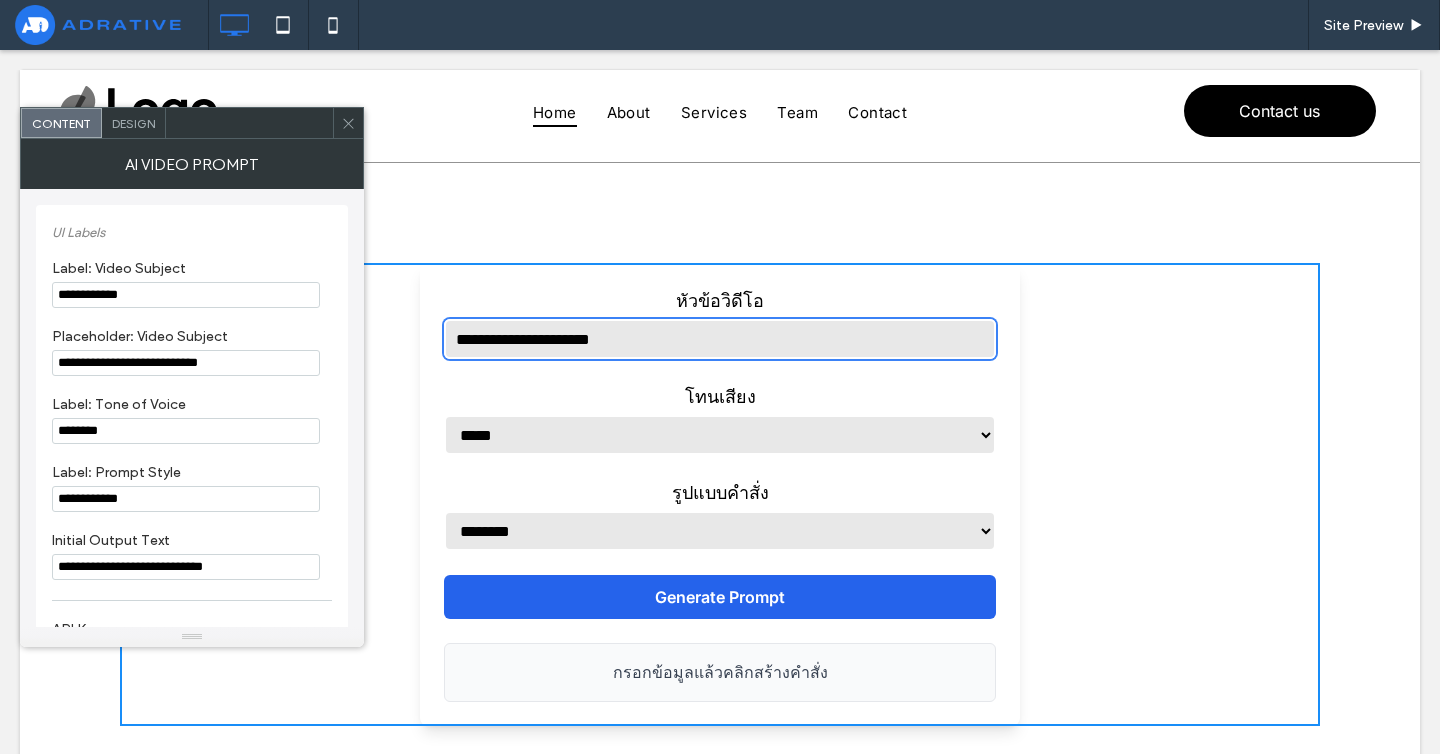 click on "**********" at bounding box center (720, 339) 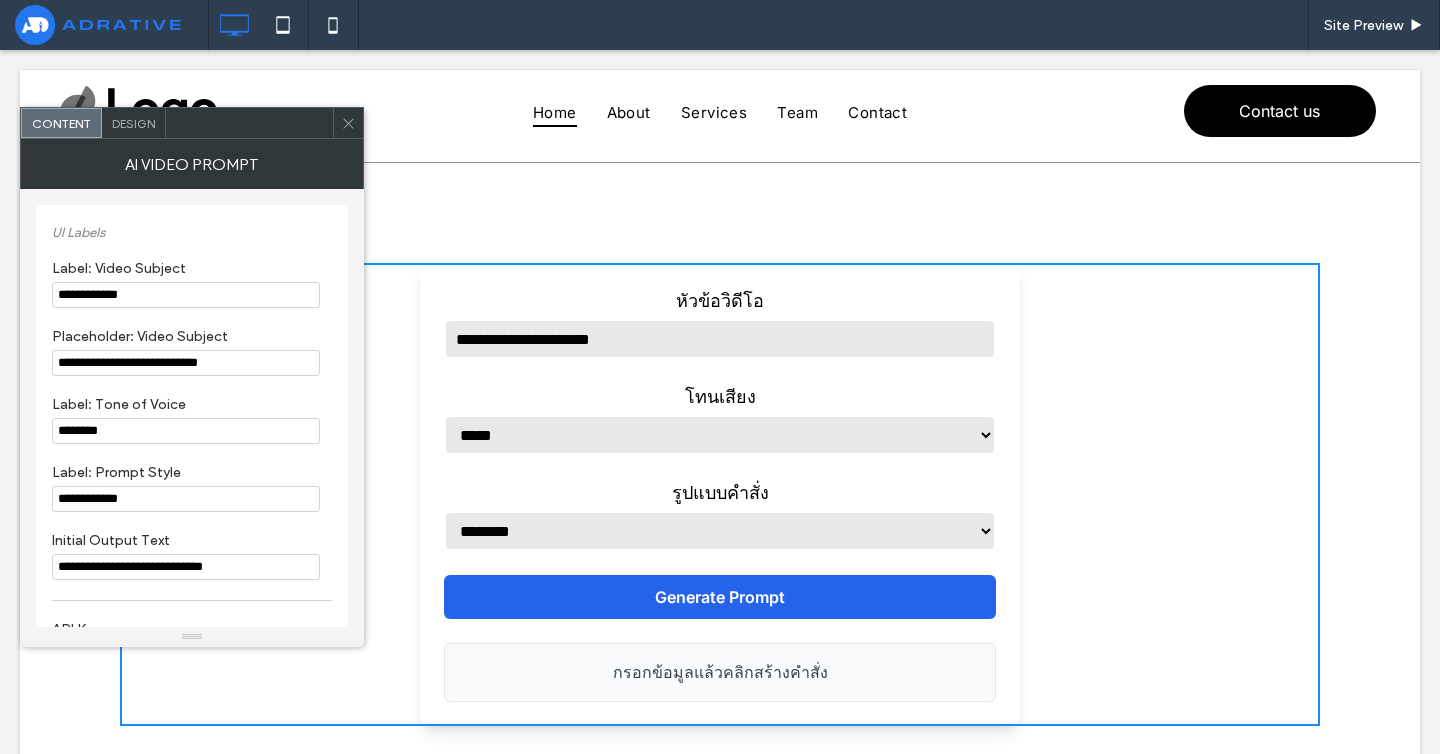 click on "**********" at bounding box center [720, 494] 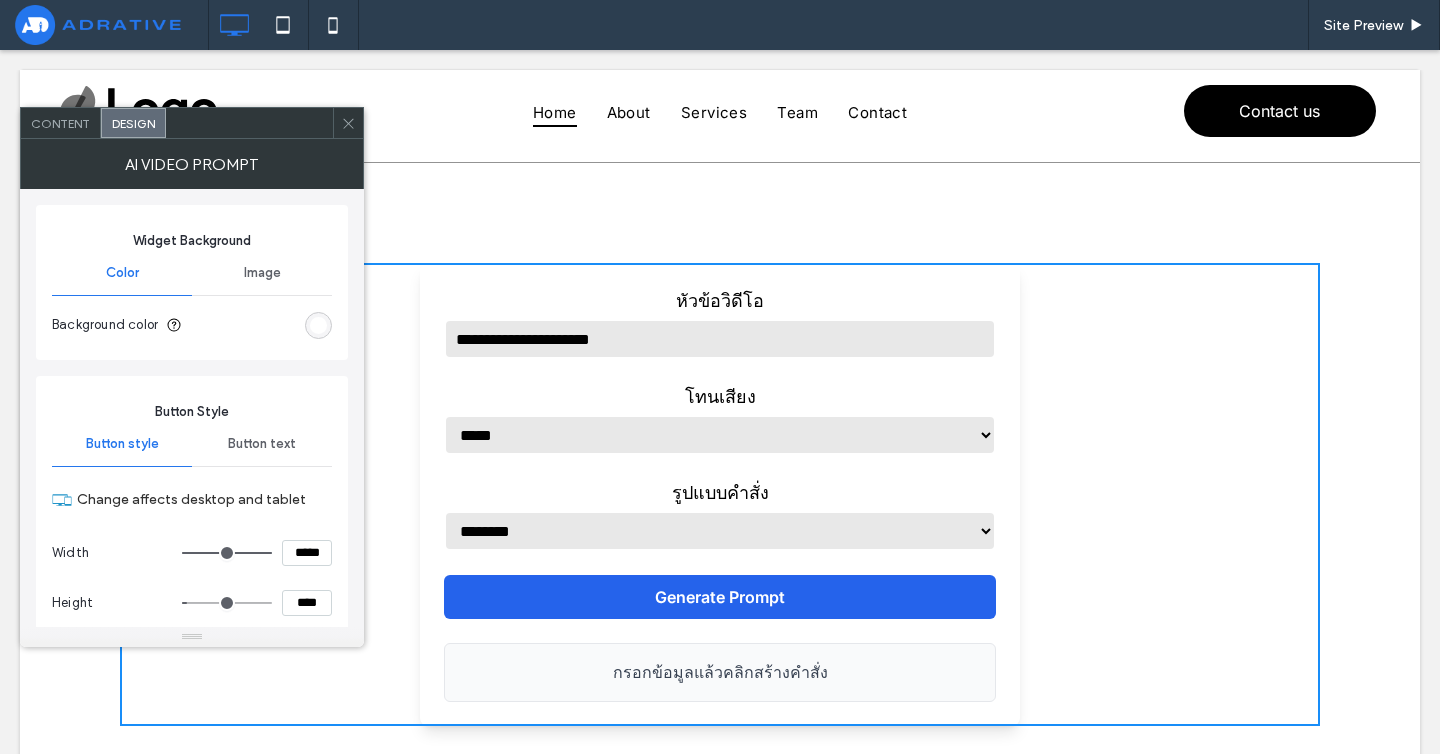 click on "Button text" at bounding box center [262, 444] 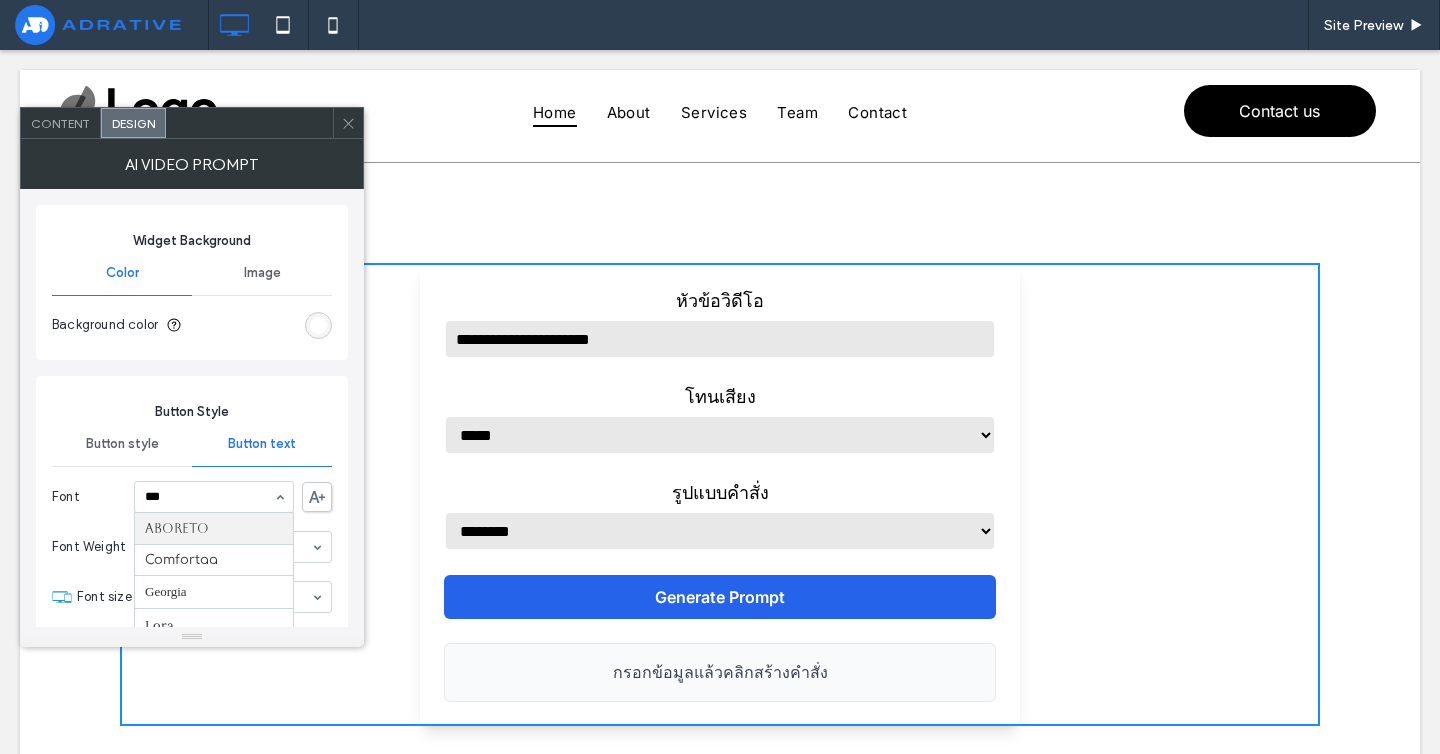 scroll, scrollTop: 0, scrollLeft: 0, axis: both 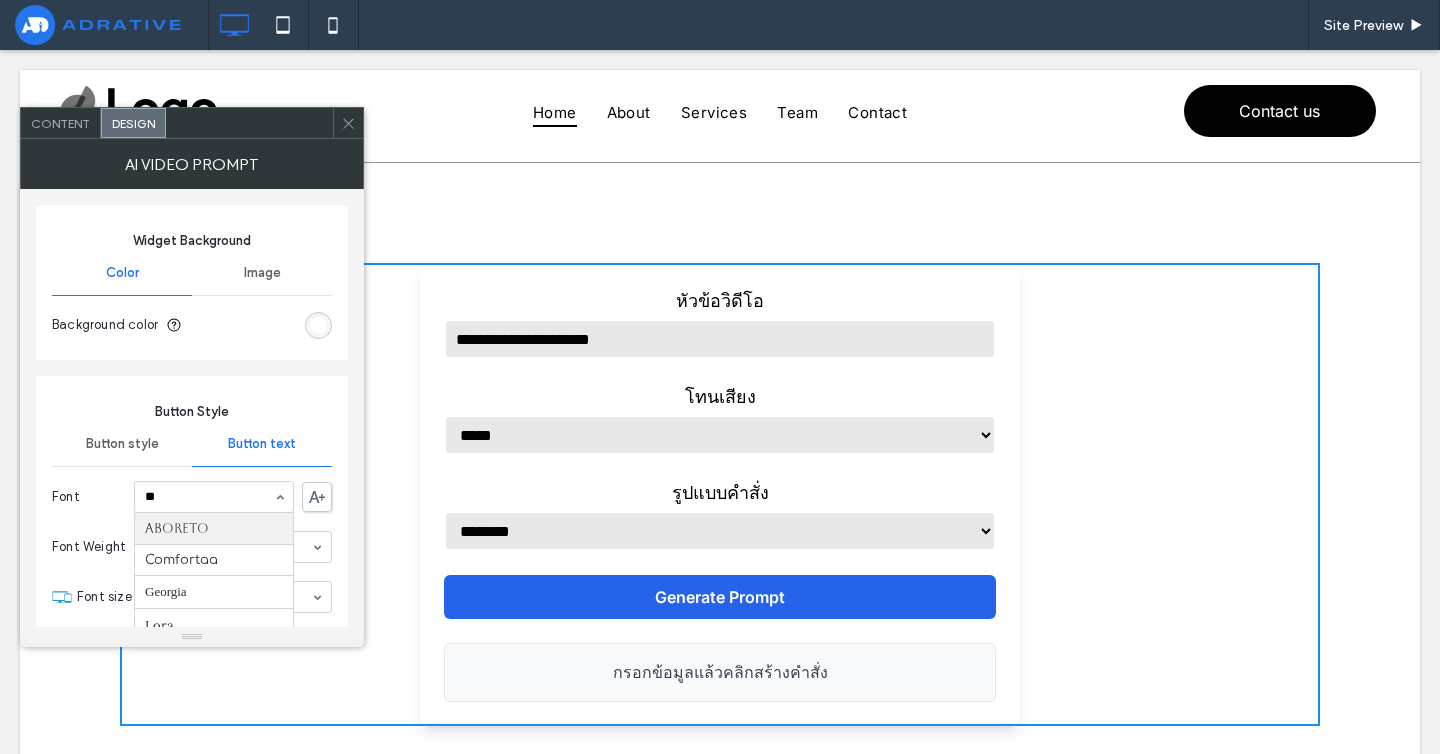 type on "*" 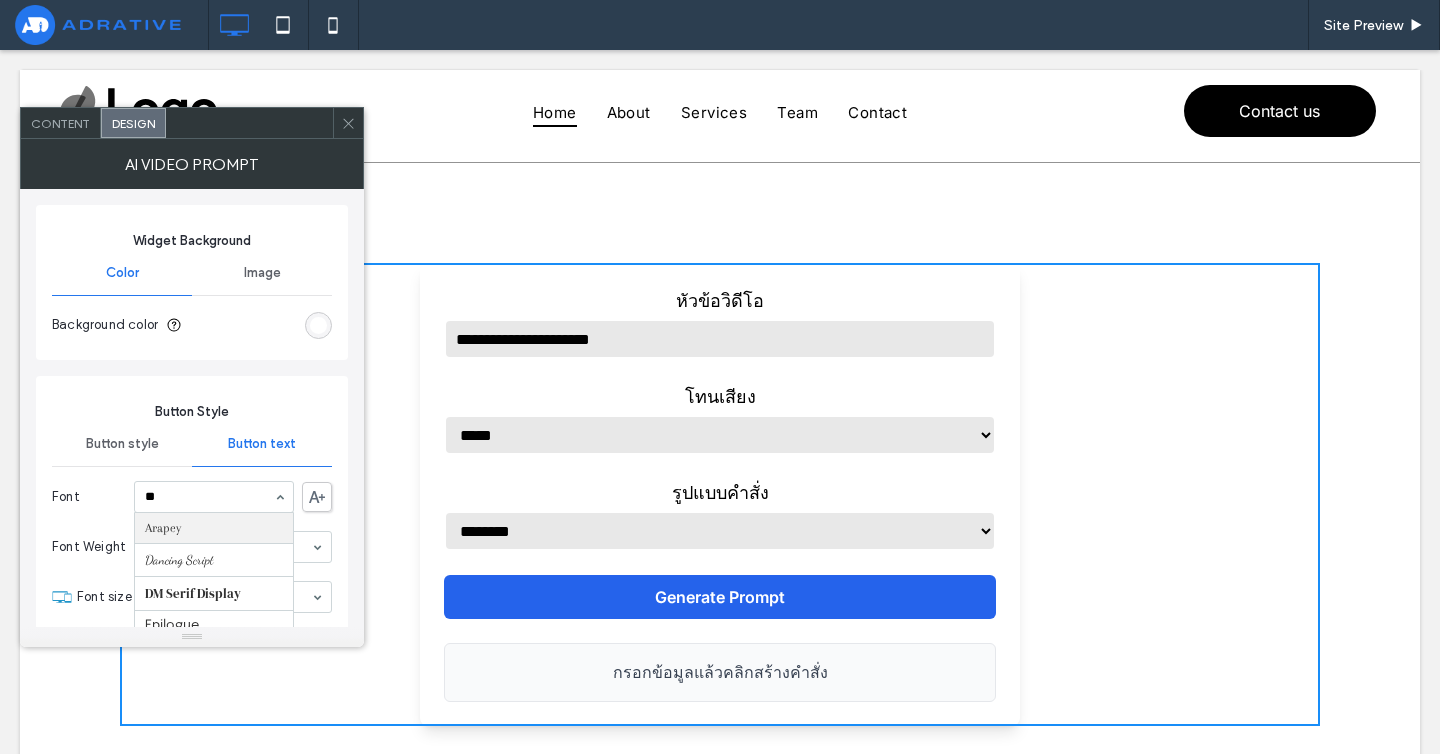 type on "***" 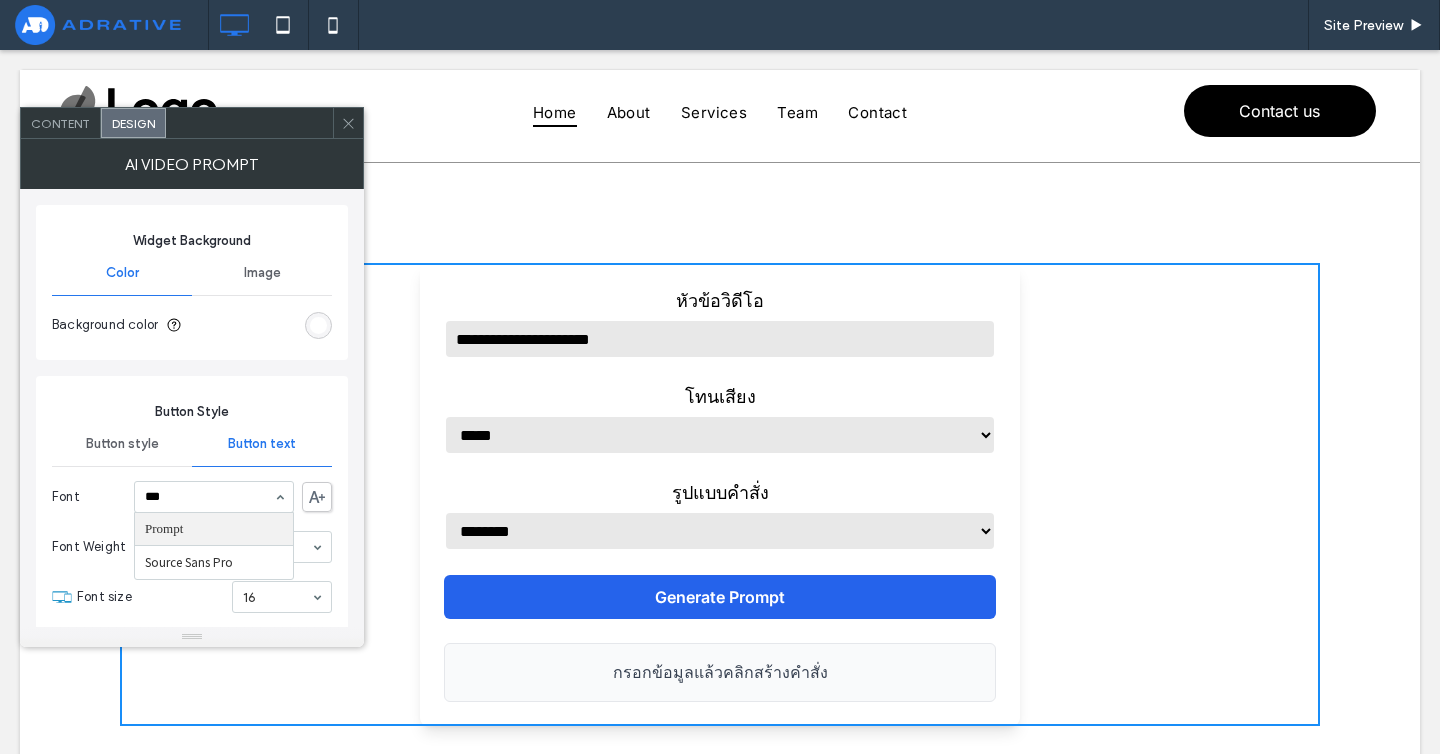 type 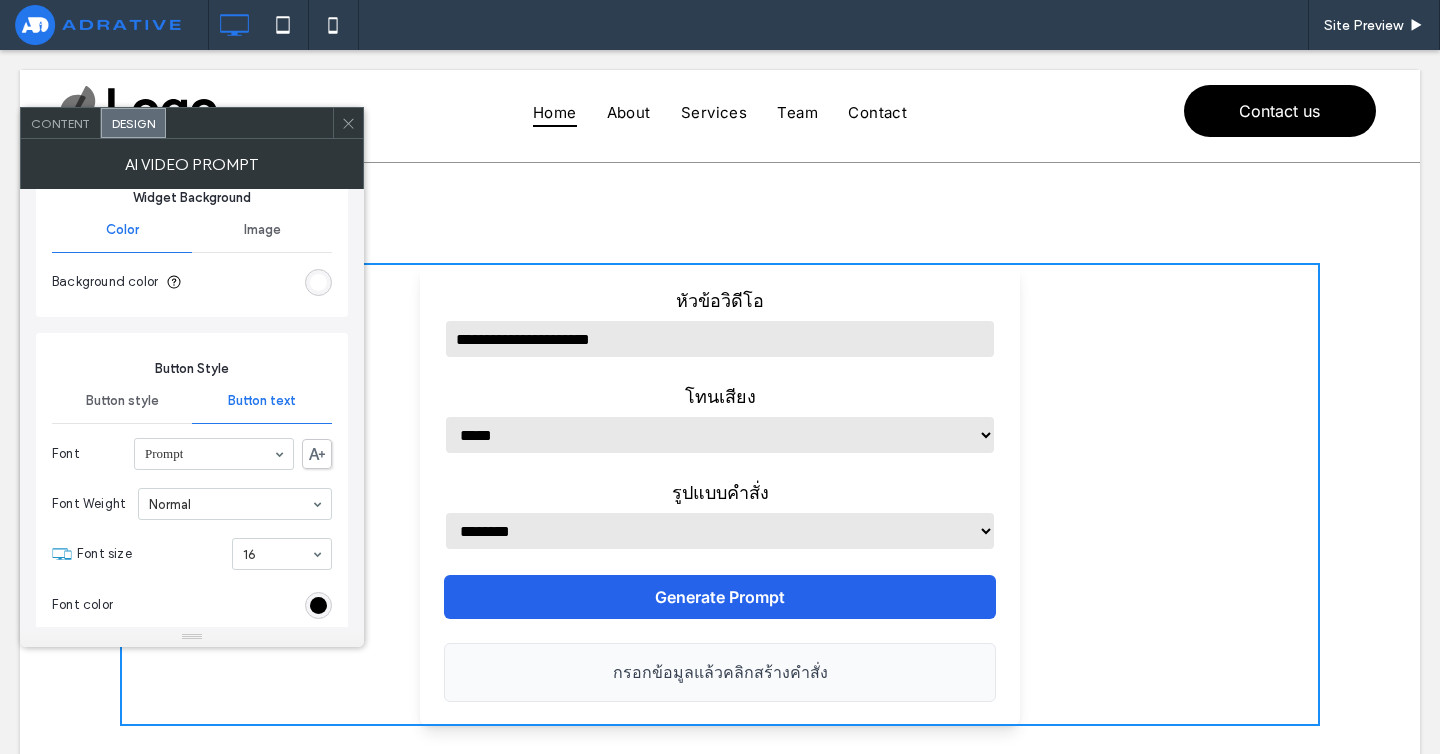 click on "Button style" at bounding box center (122, 401) 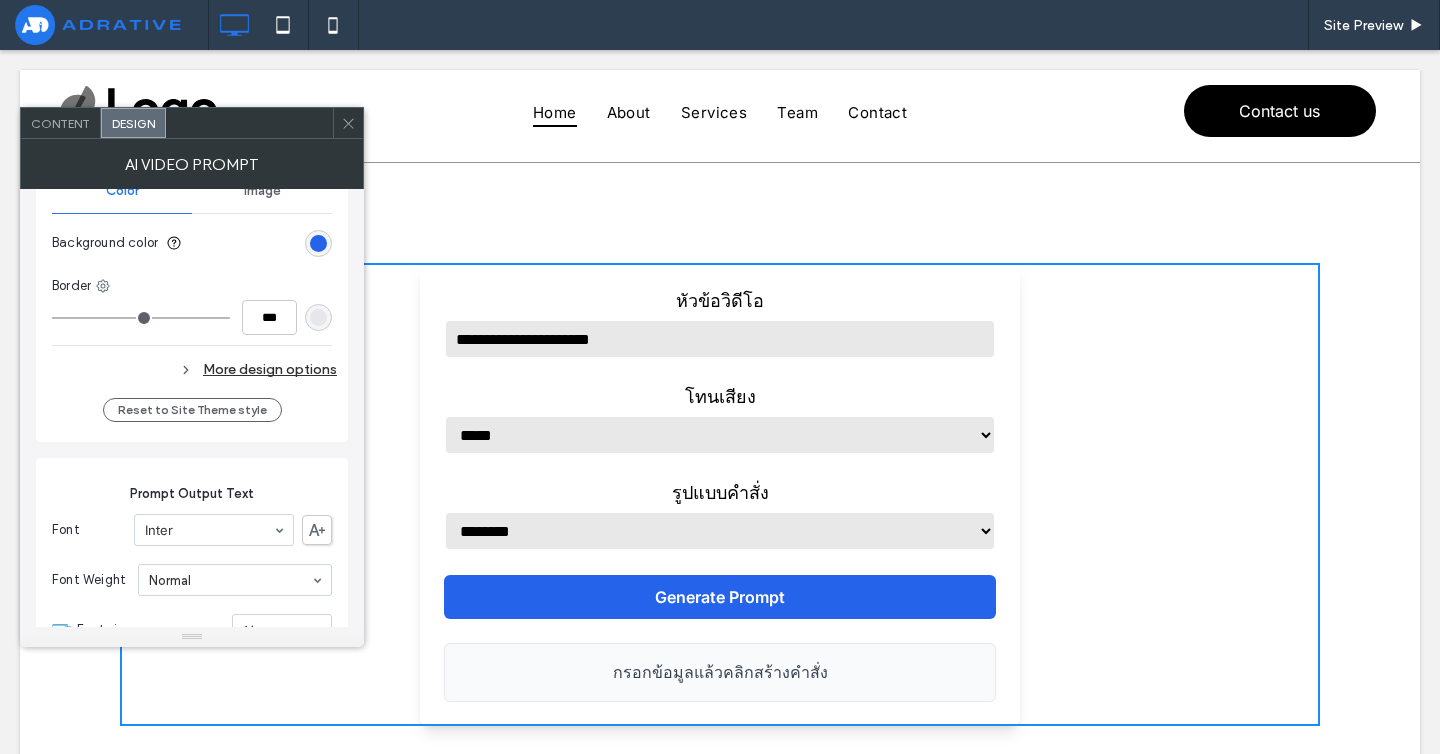 scroll, scrollTop: 610, scrollLeft: 0, axis: vertical 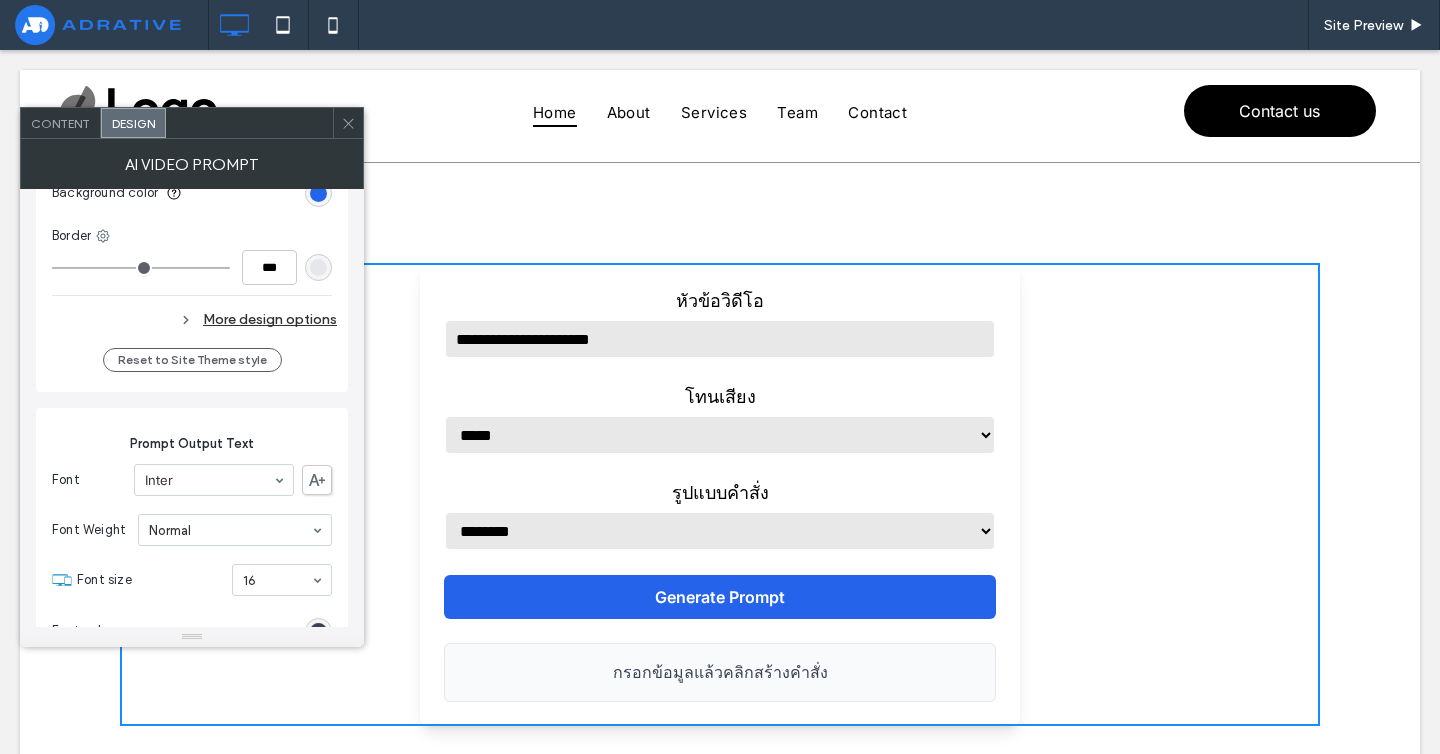 click on "More design options" at bounding box center (194, 319) 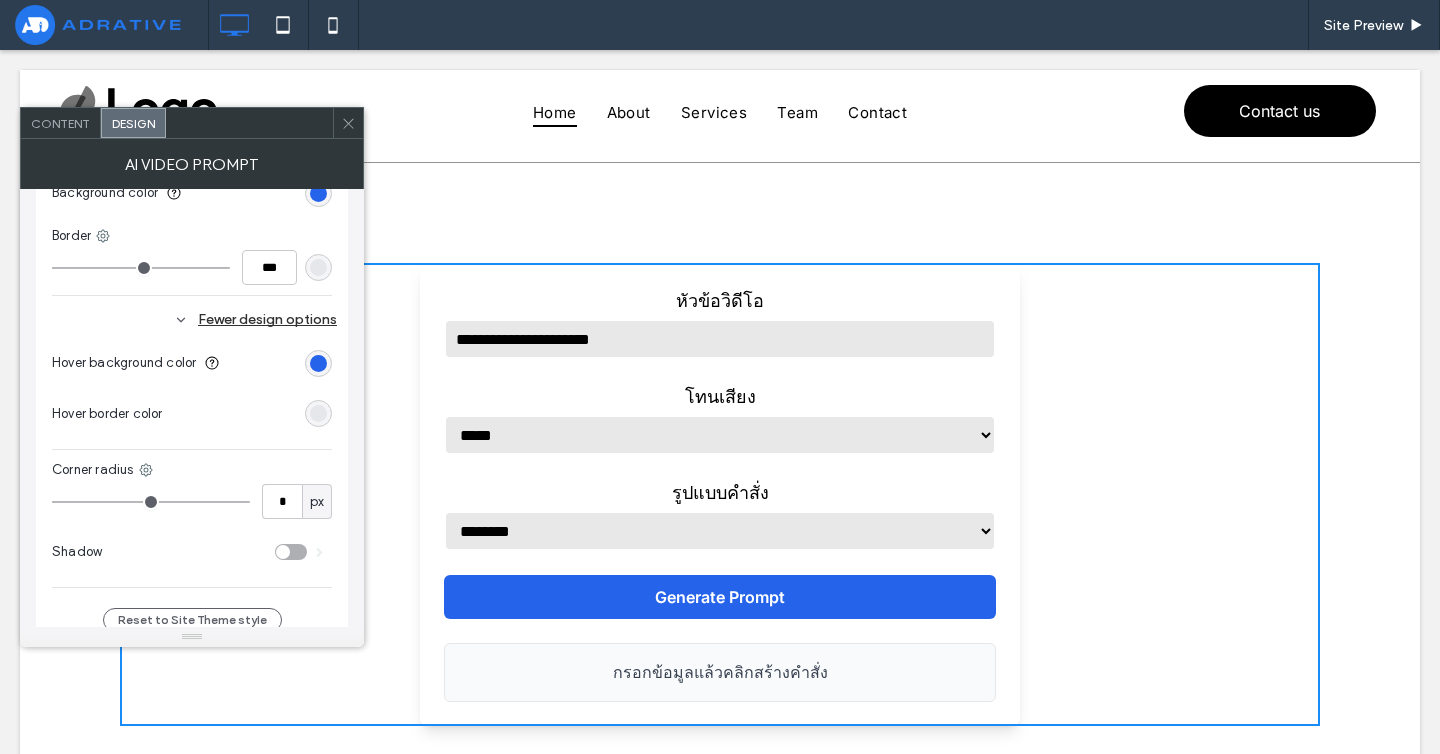 click on "Fewer design options" at bounding box center [194, 319] 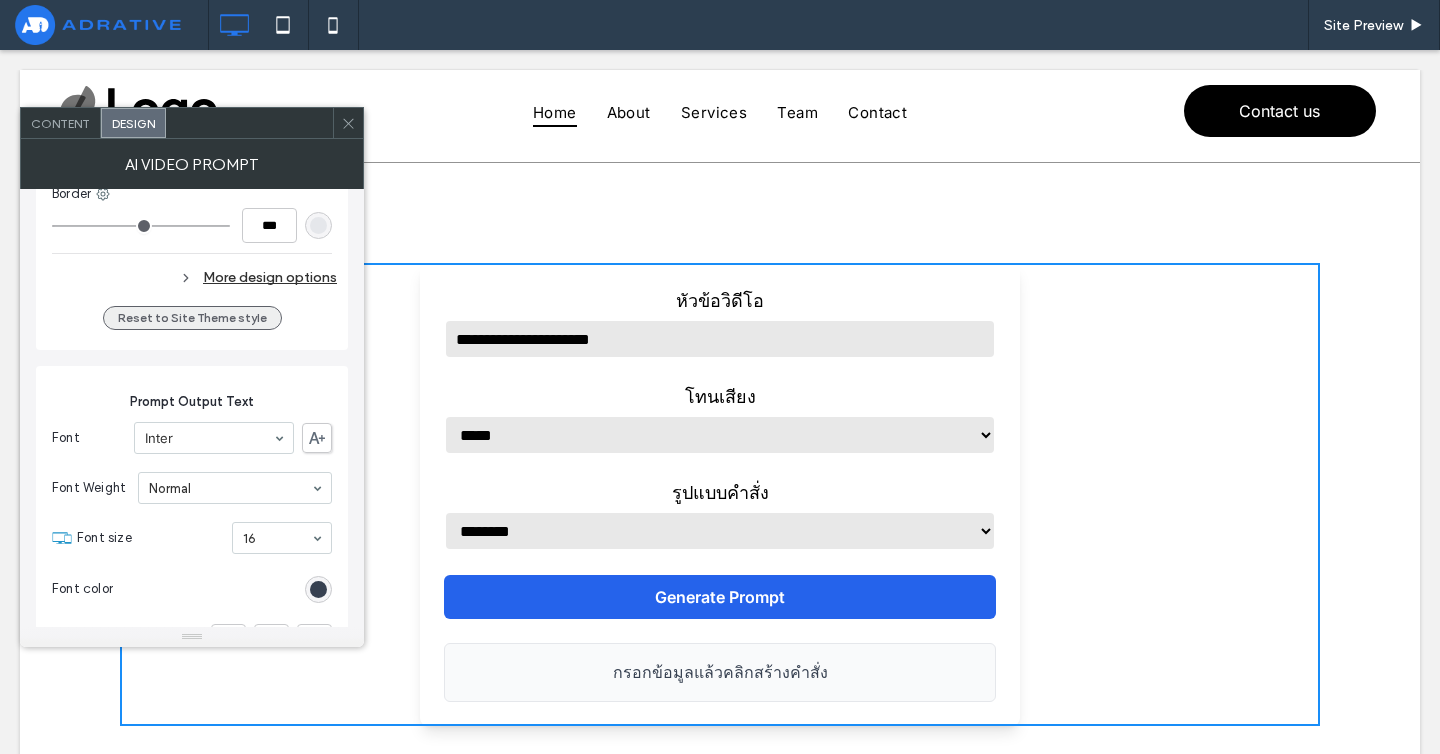 scroll, scrollTop: 657, scrollLeft: 0, axis: vertical 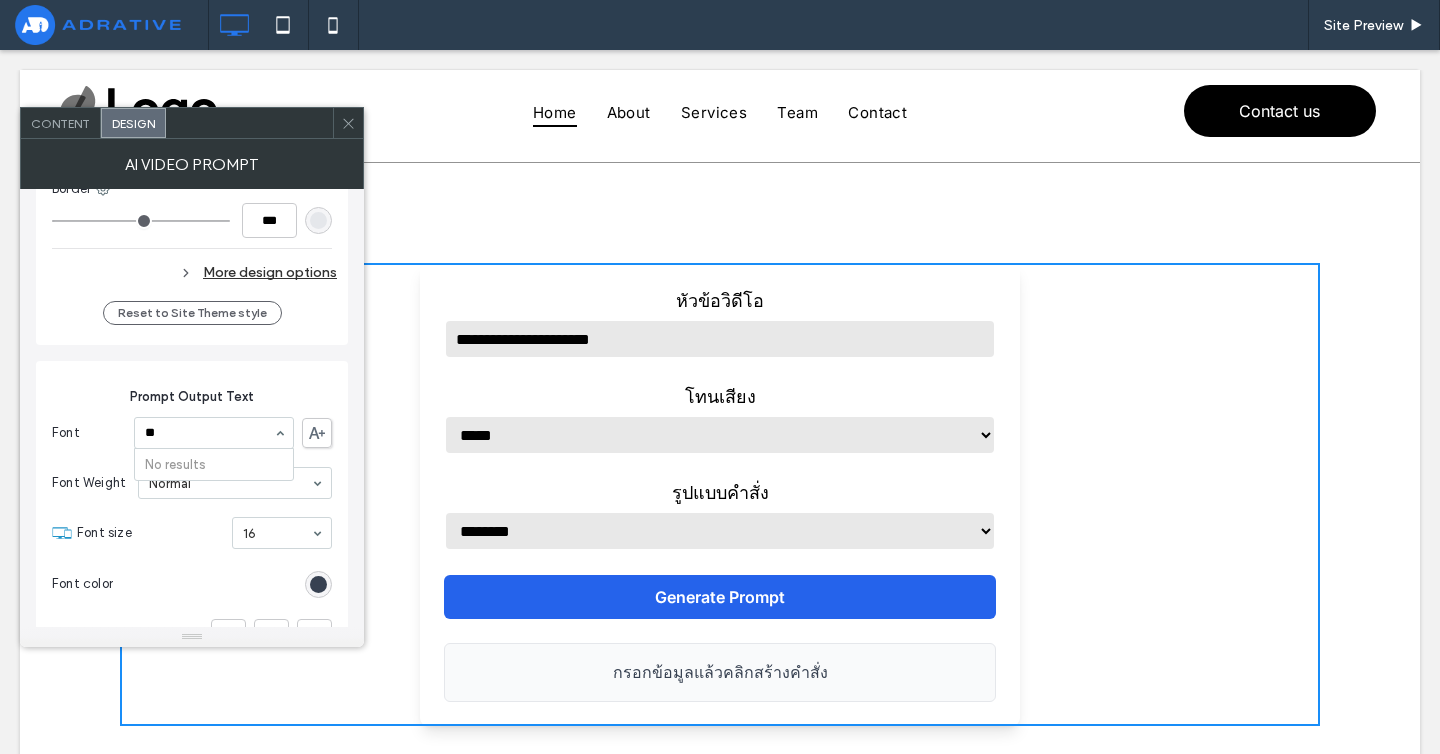 type on "*" 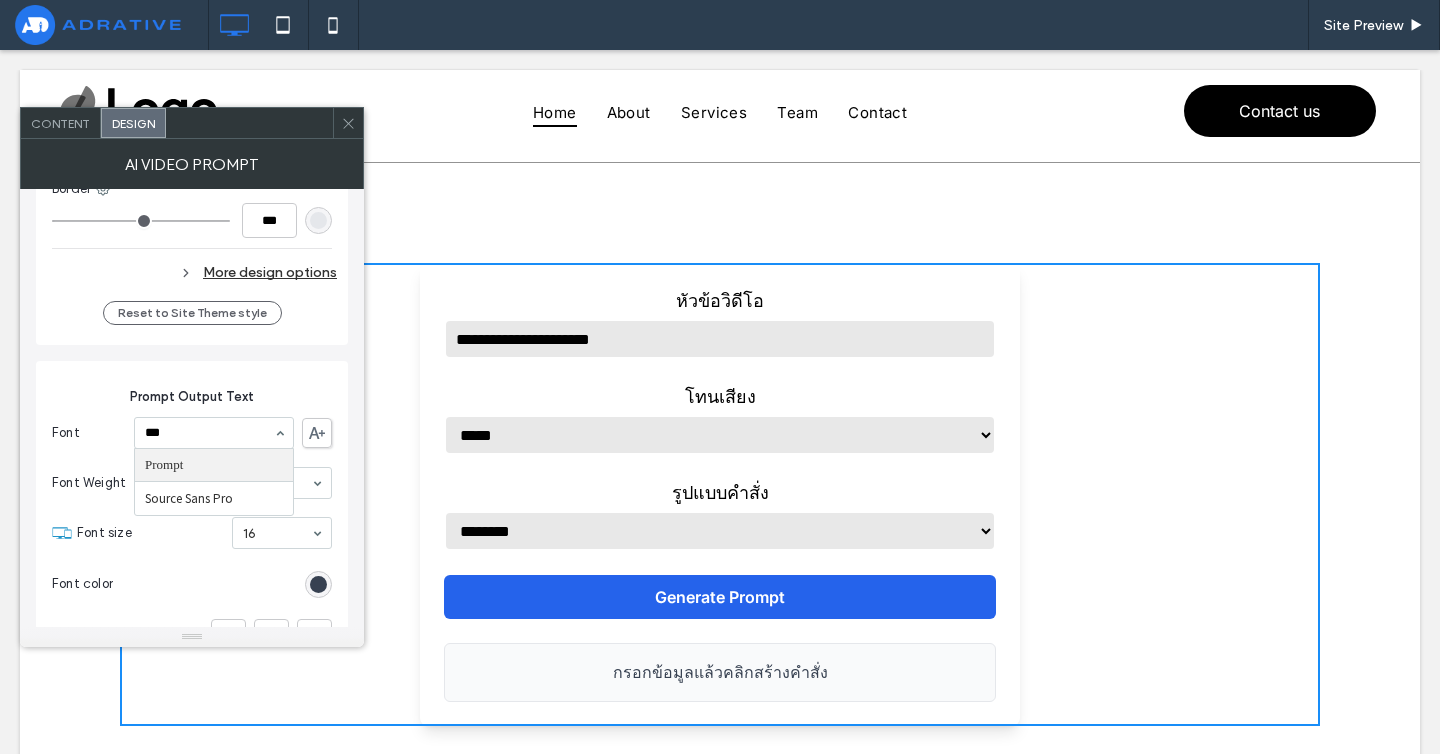 type on "****" 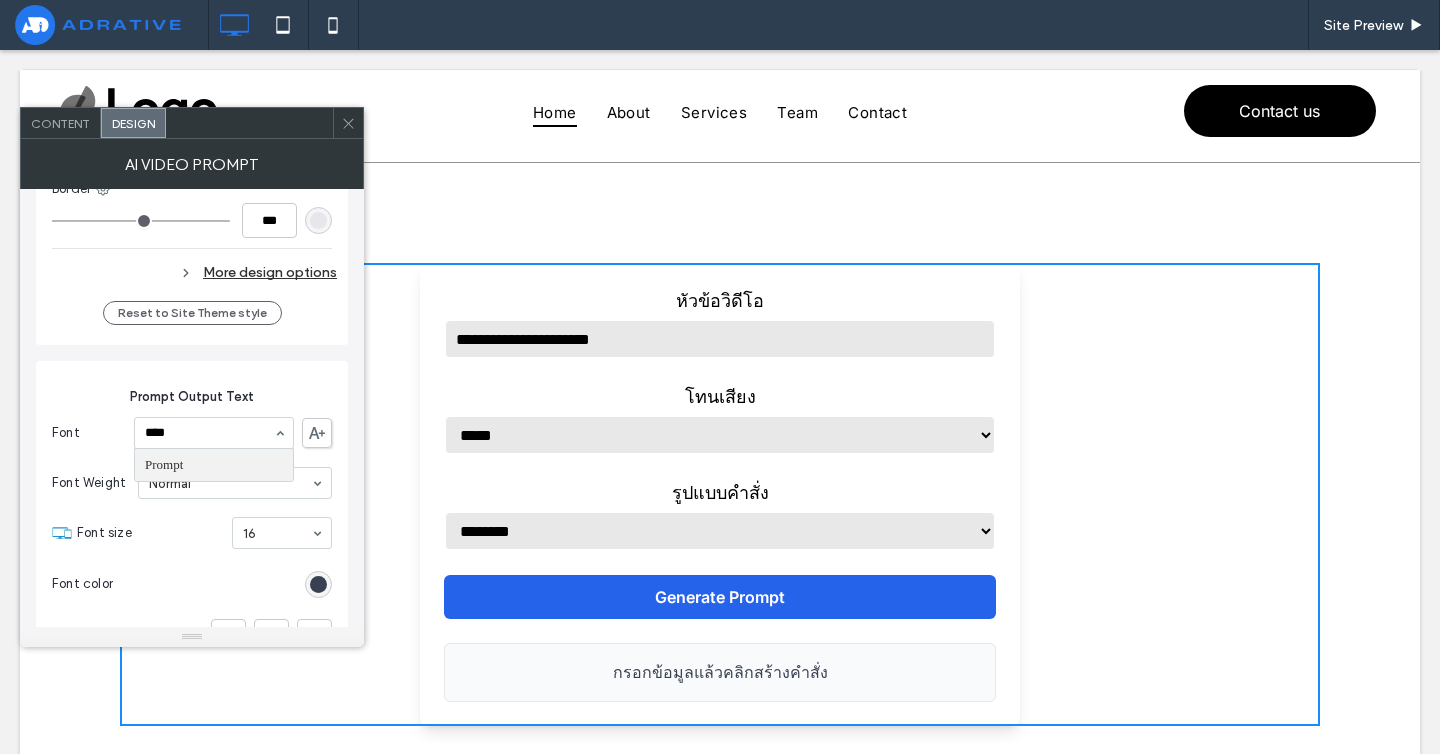 type 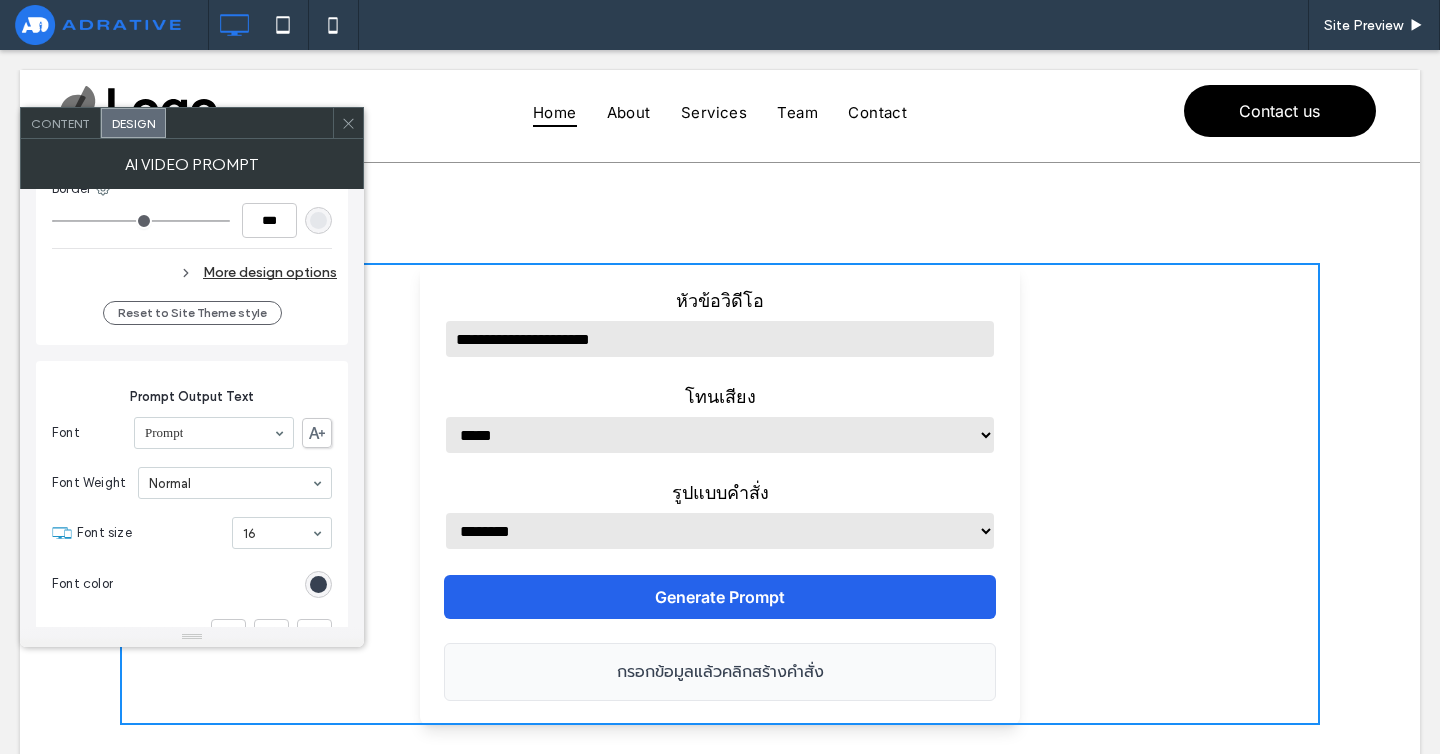 click on "Prompt Output Text Font Prompt Font Weight Normal   Font size 16 Font color Font format Alignment Text direction" at bounding box center [192, 572] 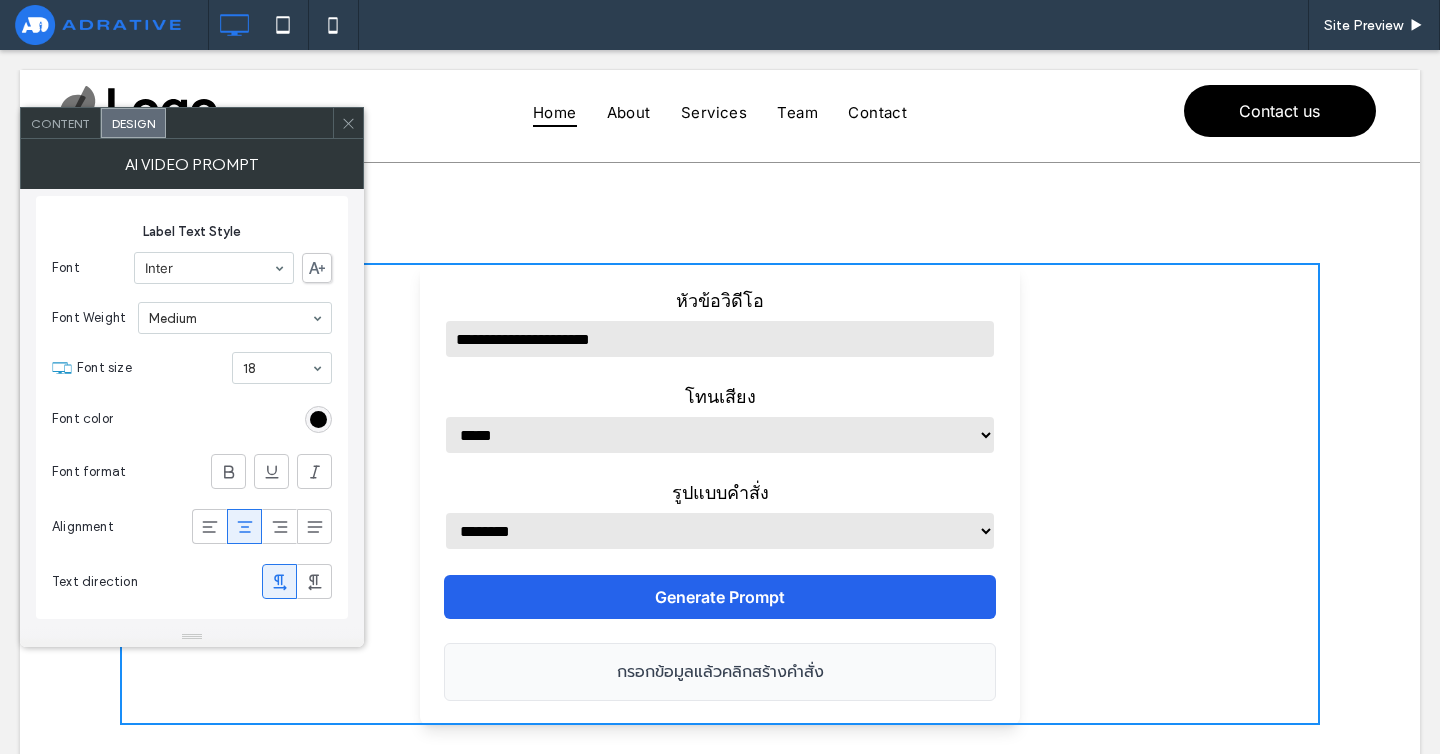 scroll, scrollTop: 1480, scrollLeft: 0, axis: vertical 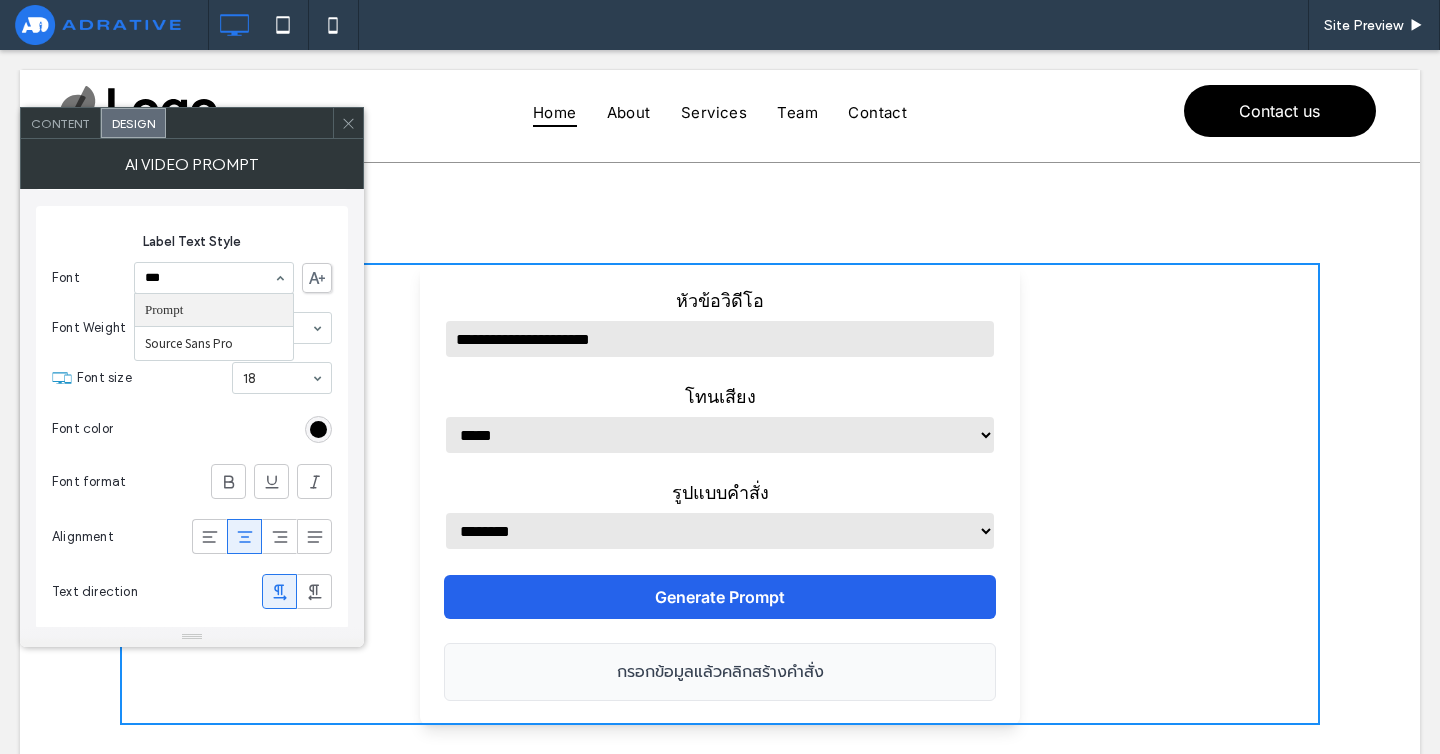 type on "****" 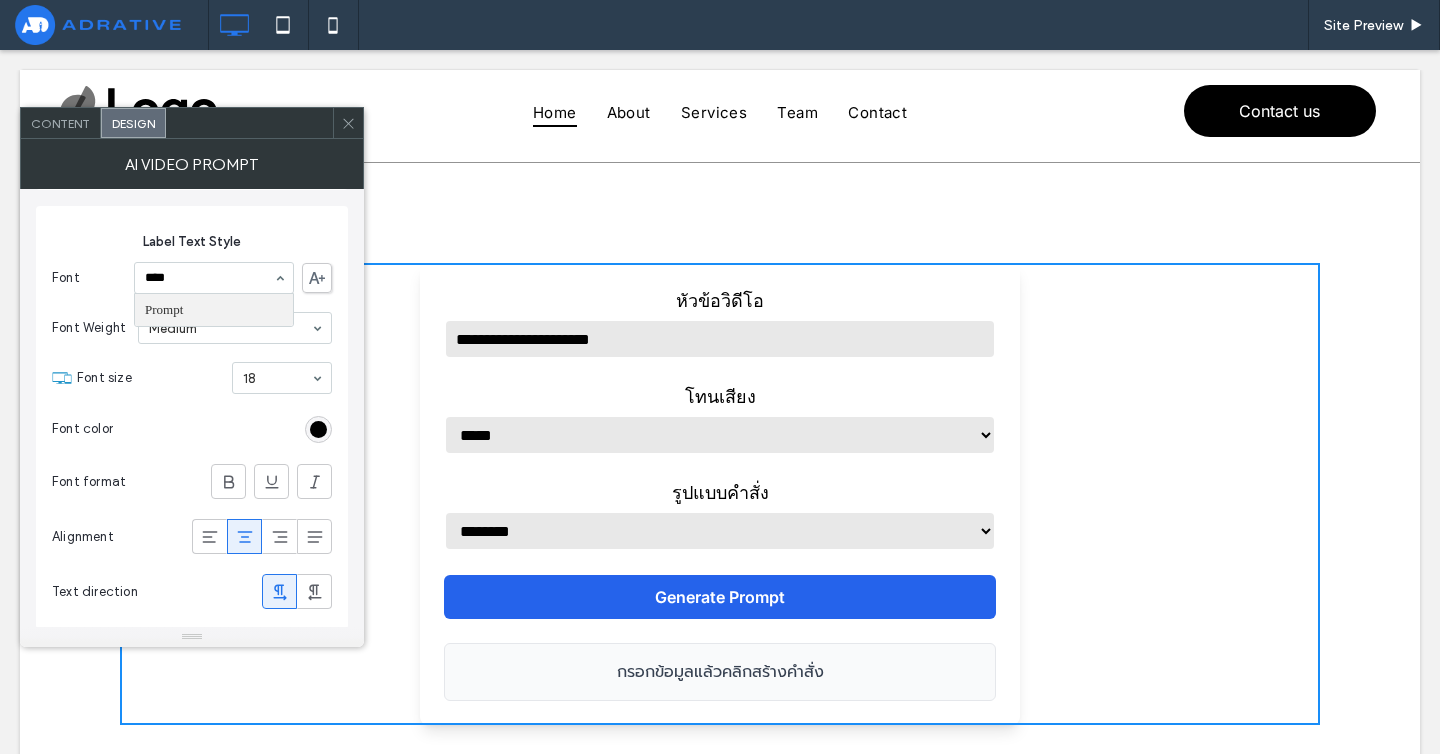 type 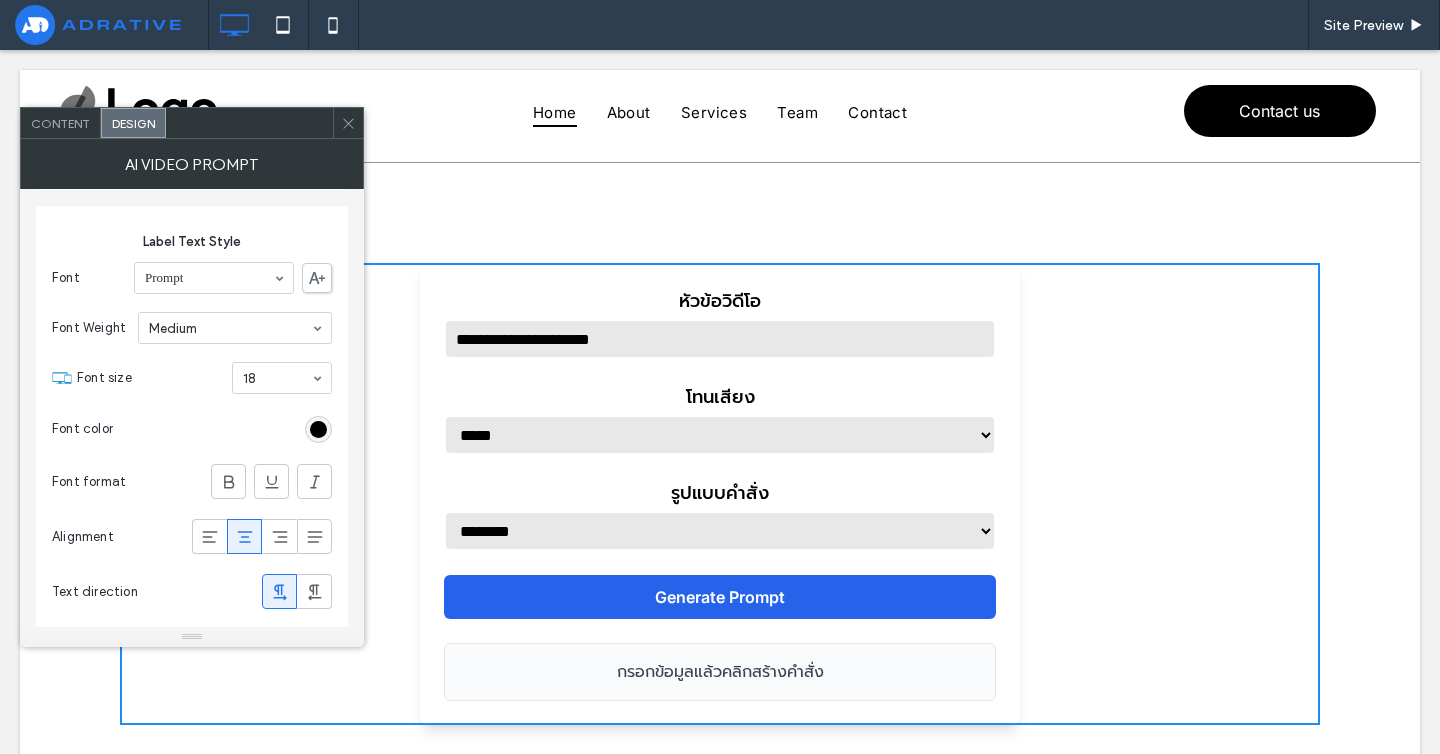 click on "Font color" at bounding box center (192, 429) 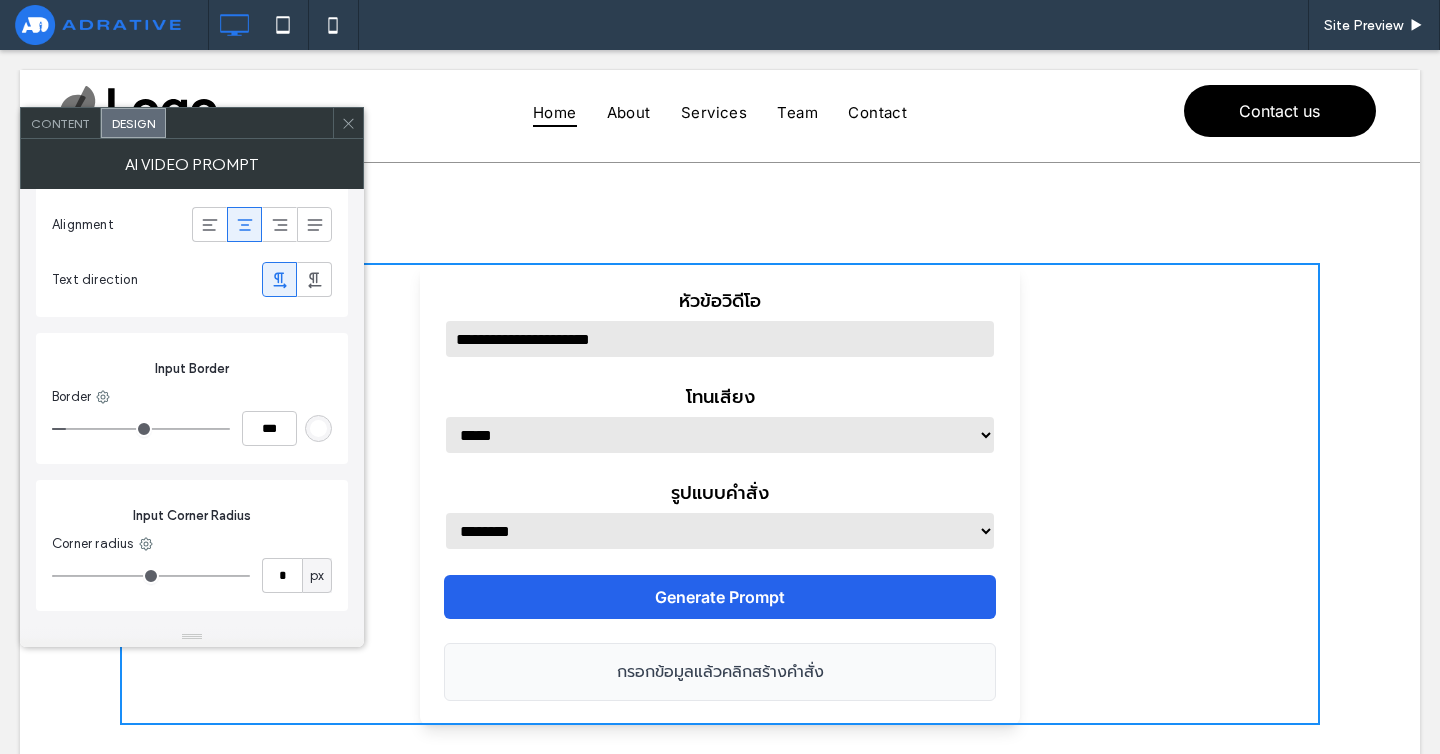 scroll, scrollTop: 1775, scrollLeft: 0, axis: vertical 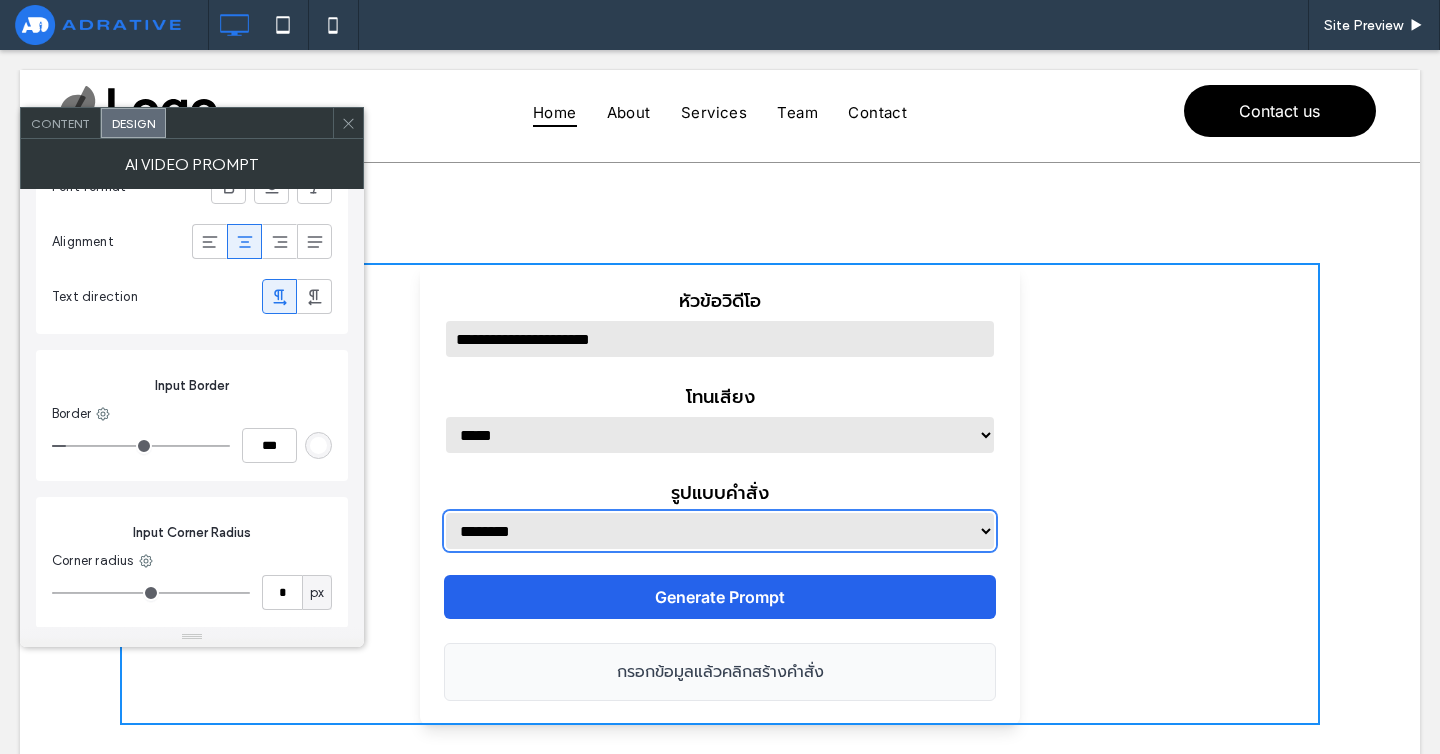 click on "********
******
***
******
********" at bounding box center [720, 531] 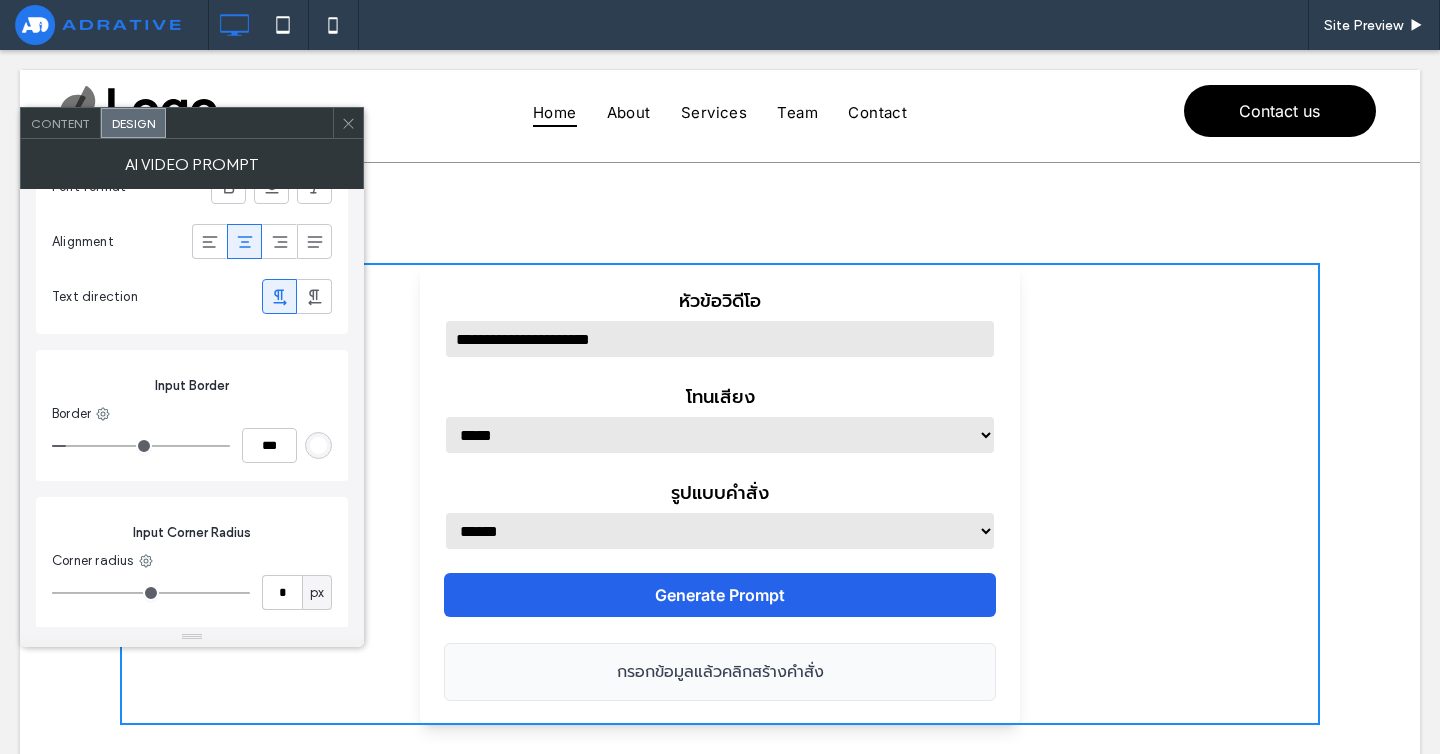 click on "Generate Prompt" at bounding box center (720, 595) 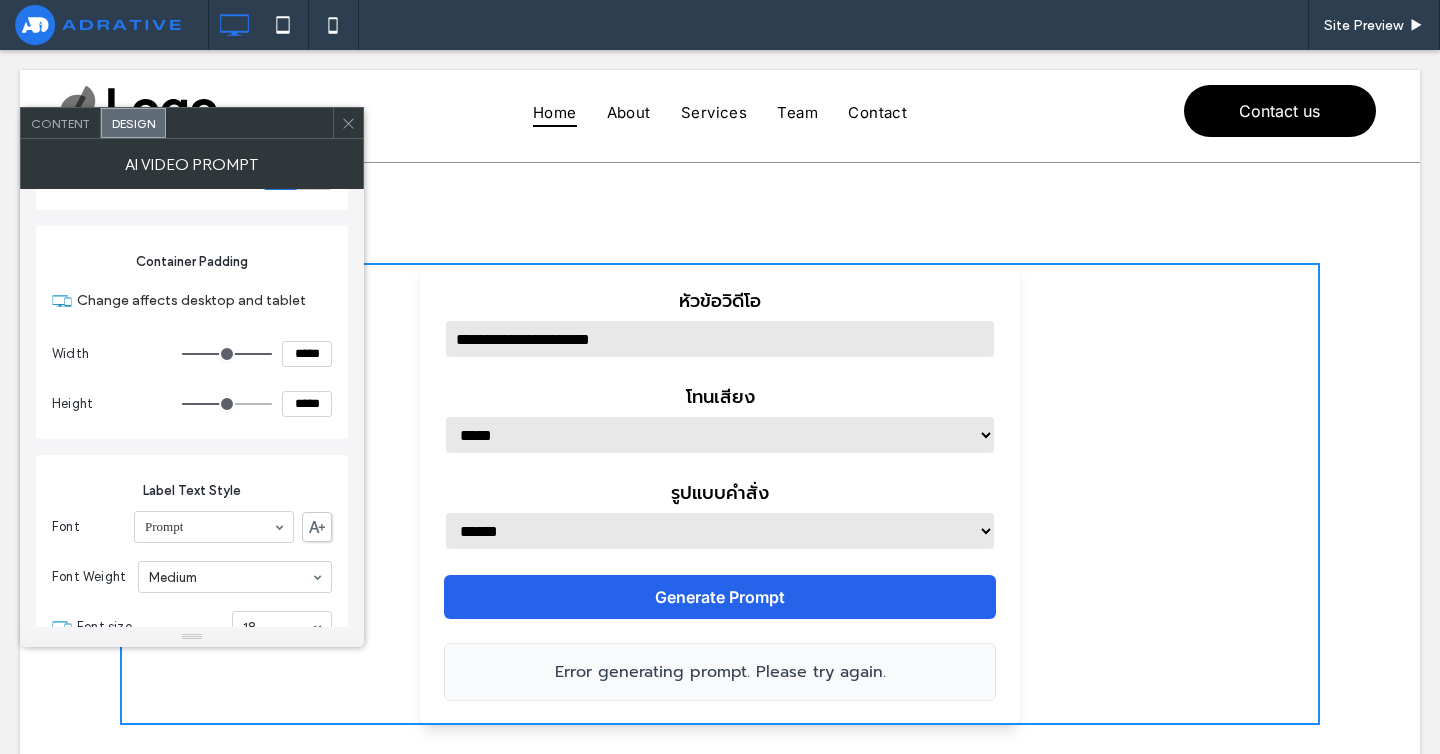 scroll, scrollTop: 1184, scrollLeft: 0, axis: vertical 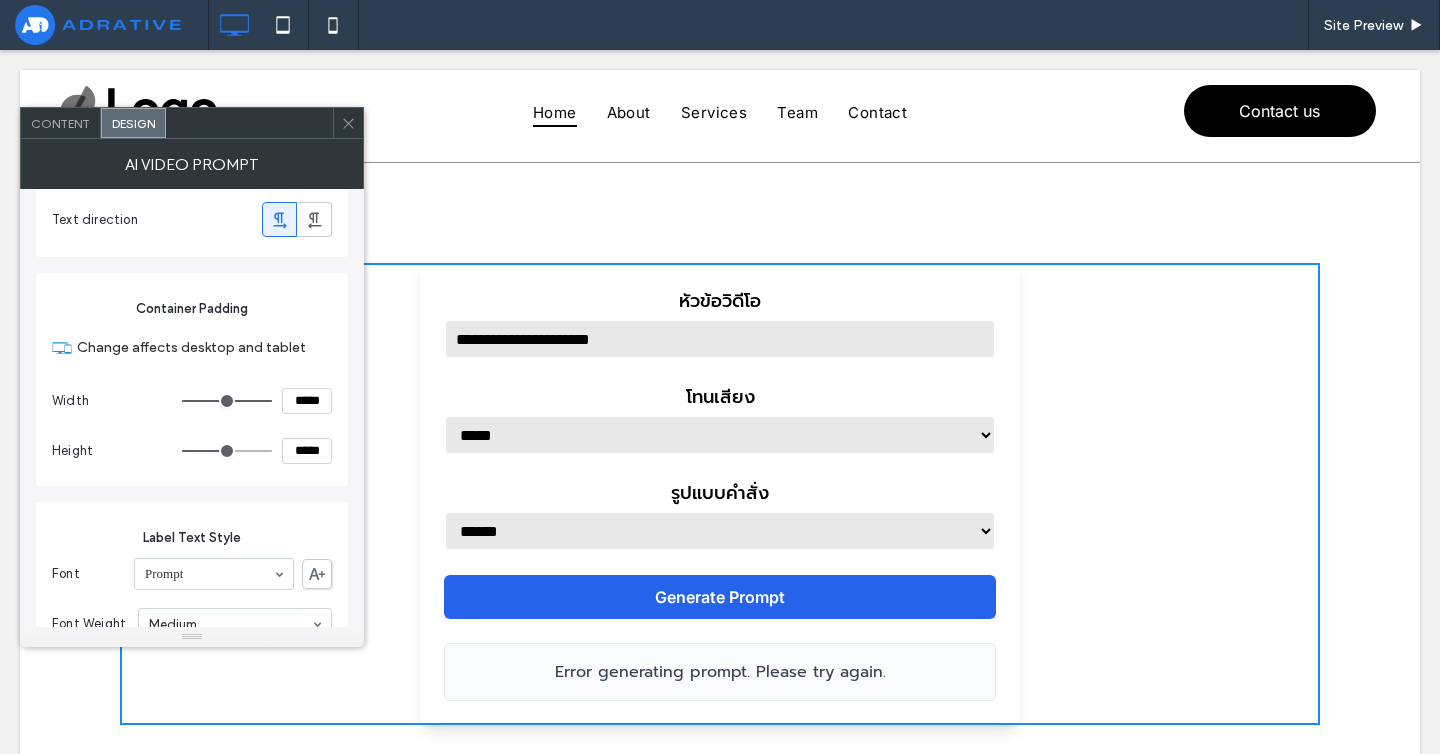 click on "AI Video prompt" at bounding box center [192, 164] 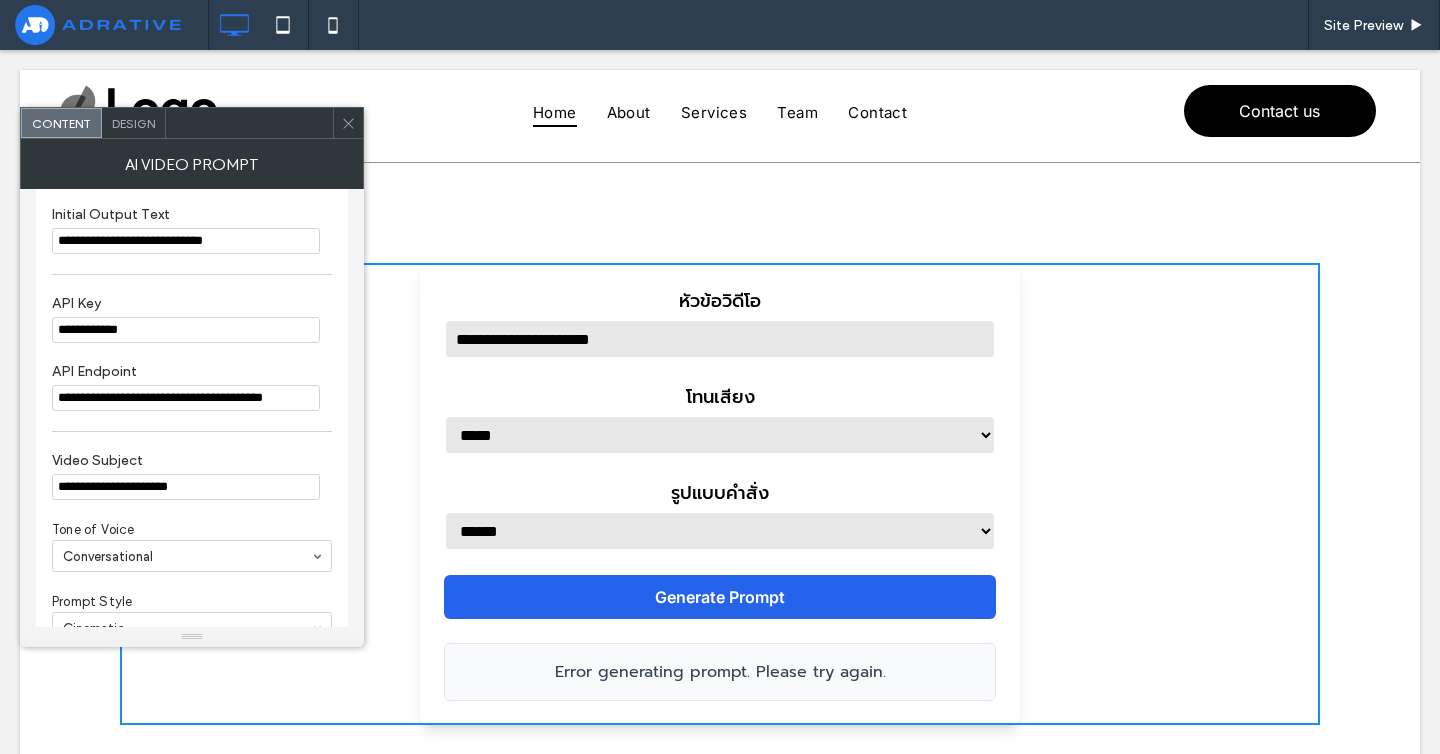 scroll, scrollTop: 330, scrollLeft: 0, axis: vertical 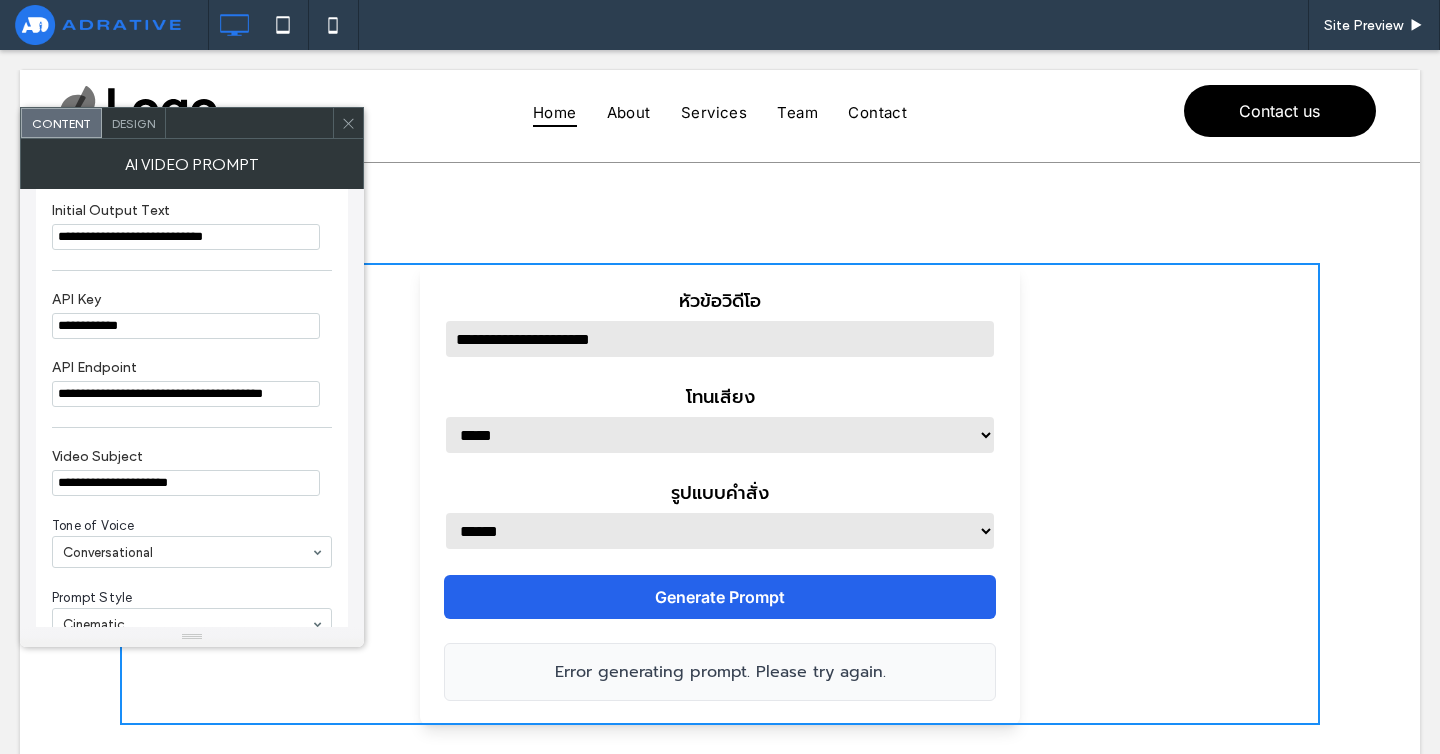 click on "**********" at bounding box center (186, 326) 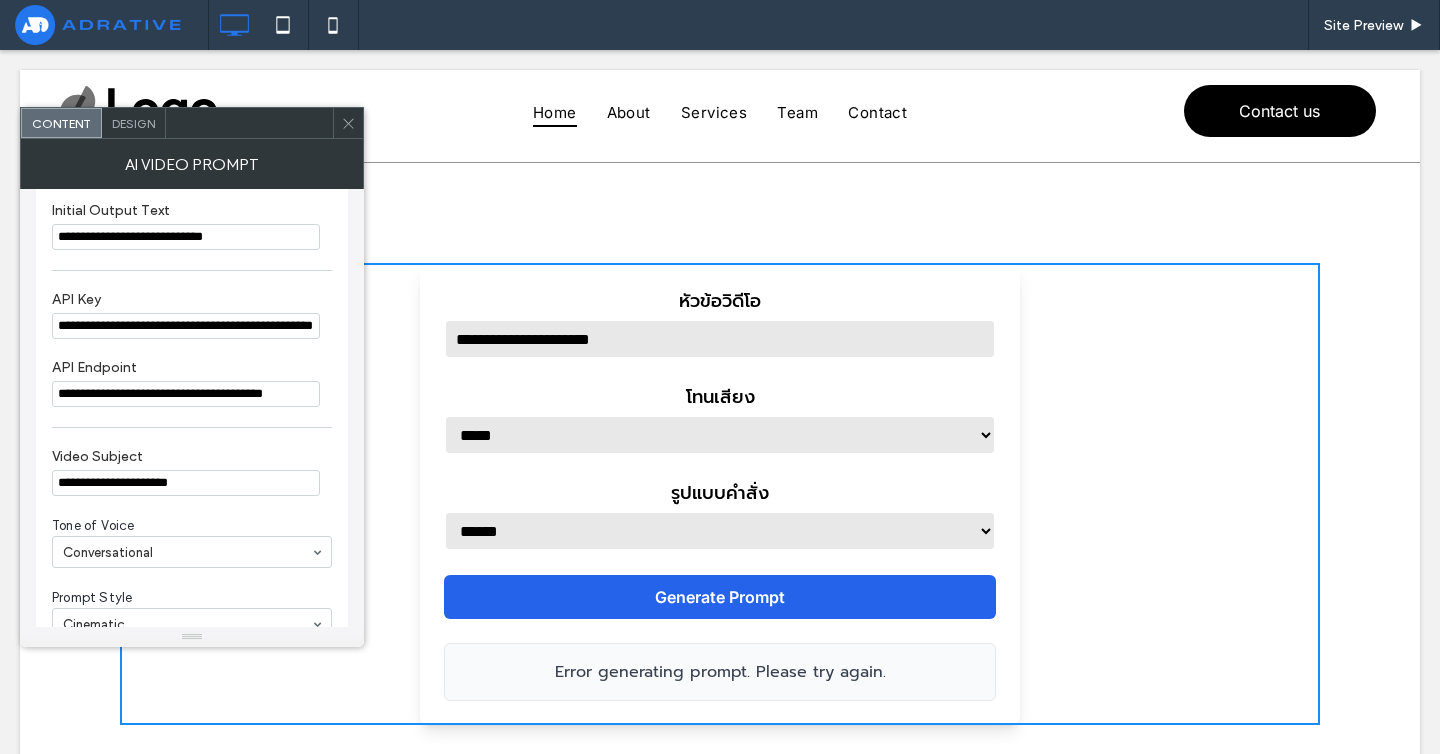 scroll, scrollTop: 0, scrollLeft: 47, axis: horizontal 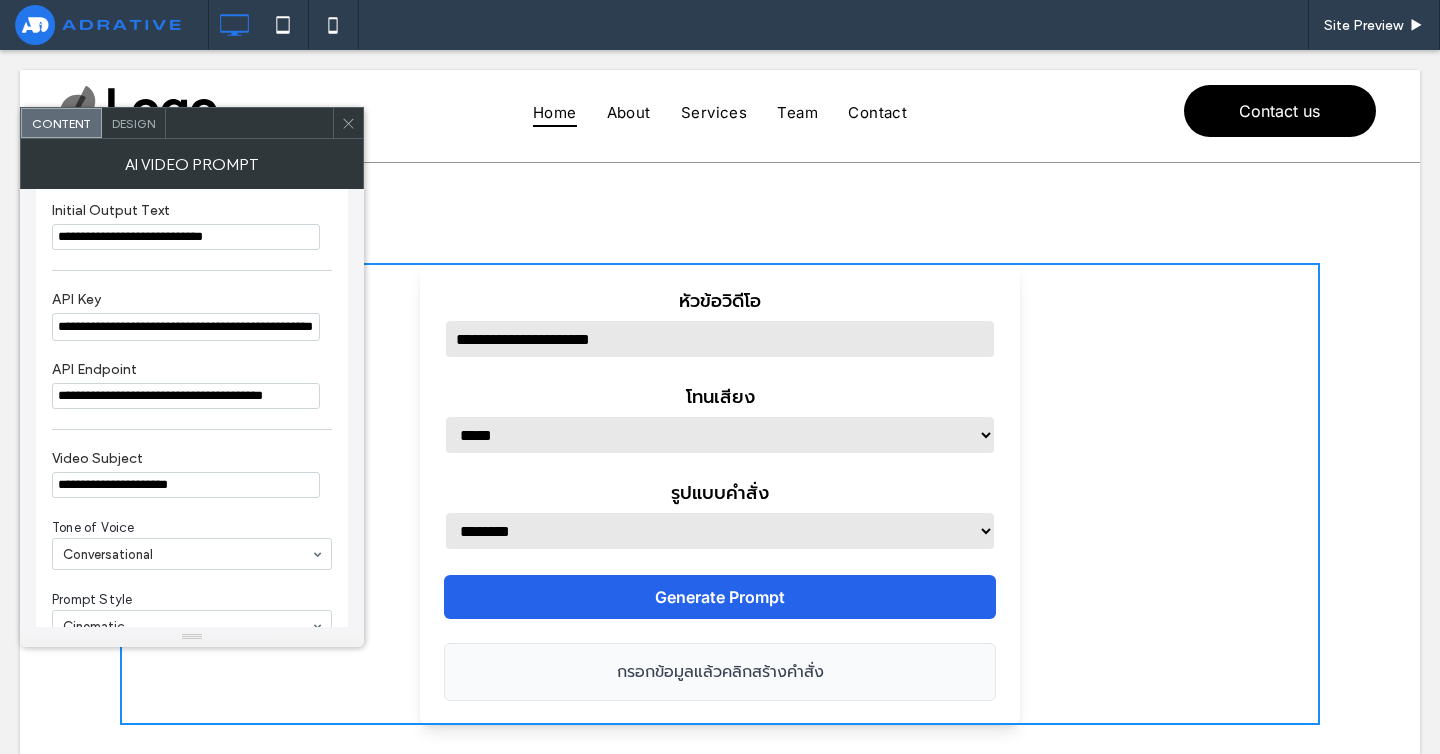 type on "**********" 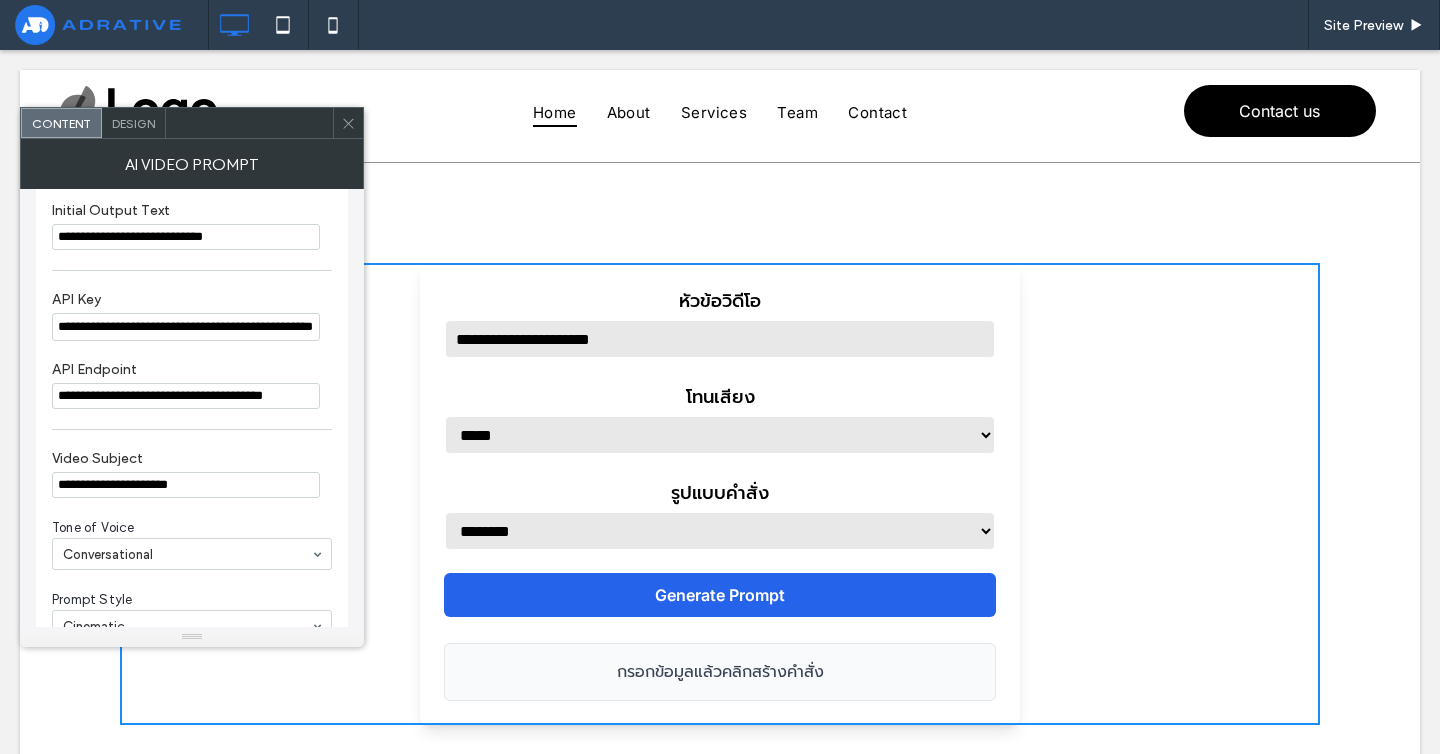 click on "Generate Prompt" at bounding box center [720, 595] 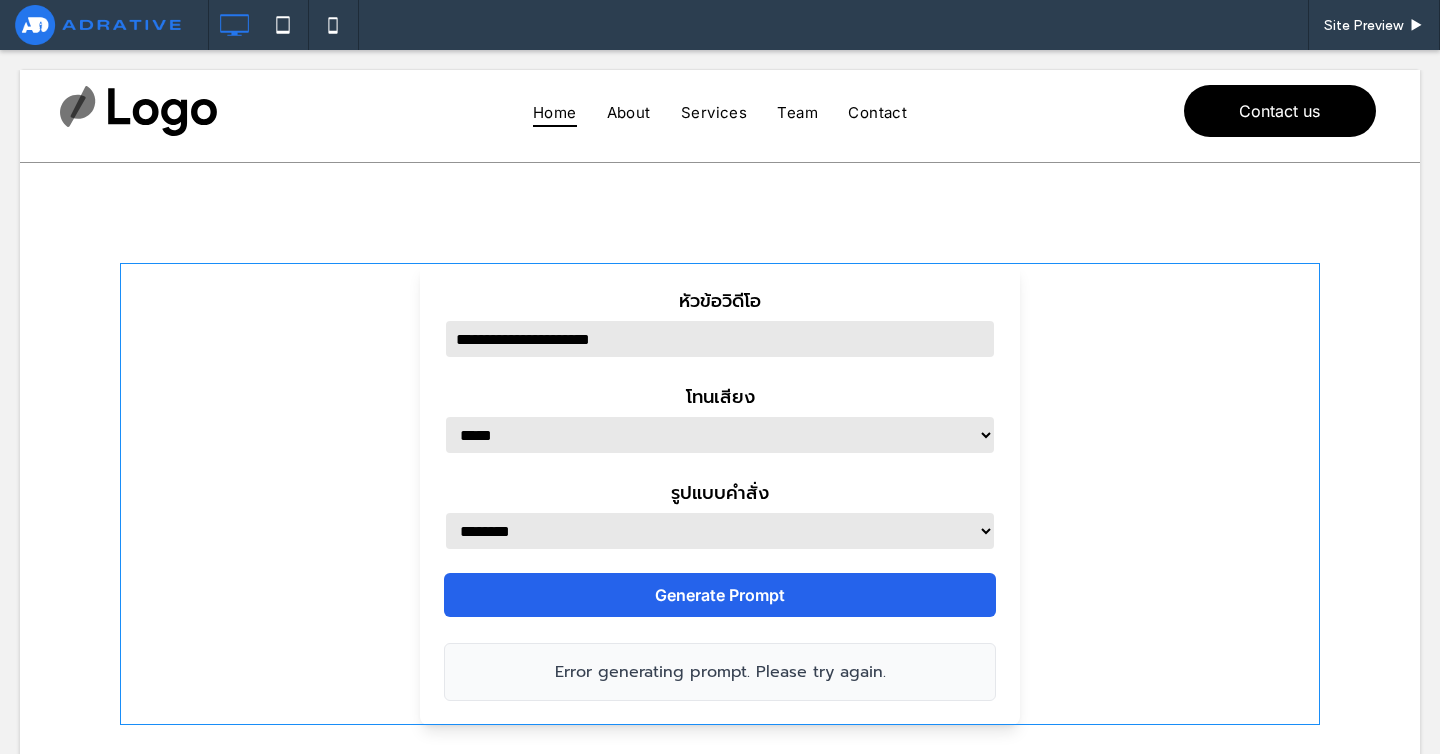 click at bounding box center (720, 494) 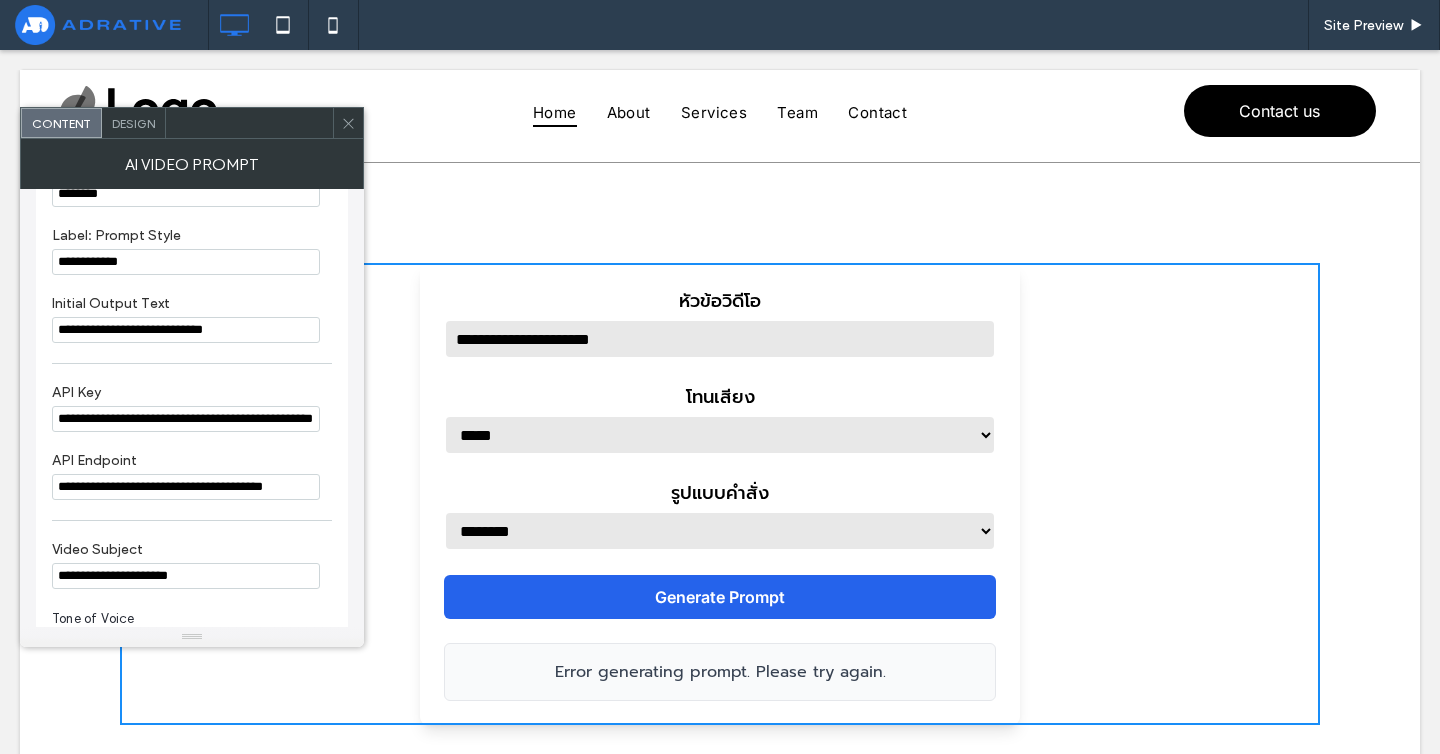 scroll, scrollTop: 249, scrollLeft: 0, axis: vertical 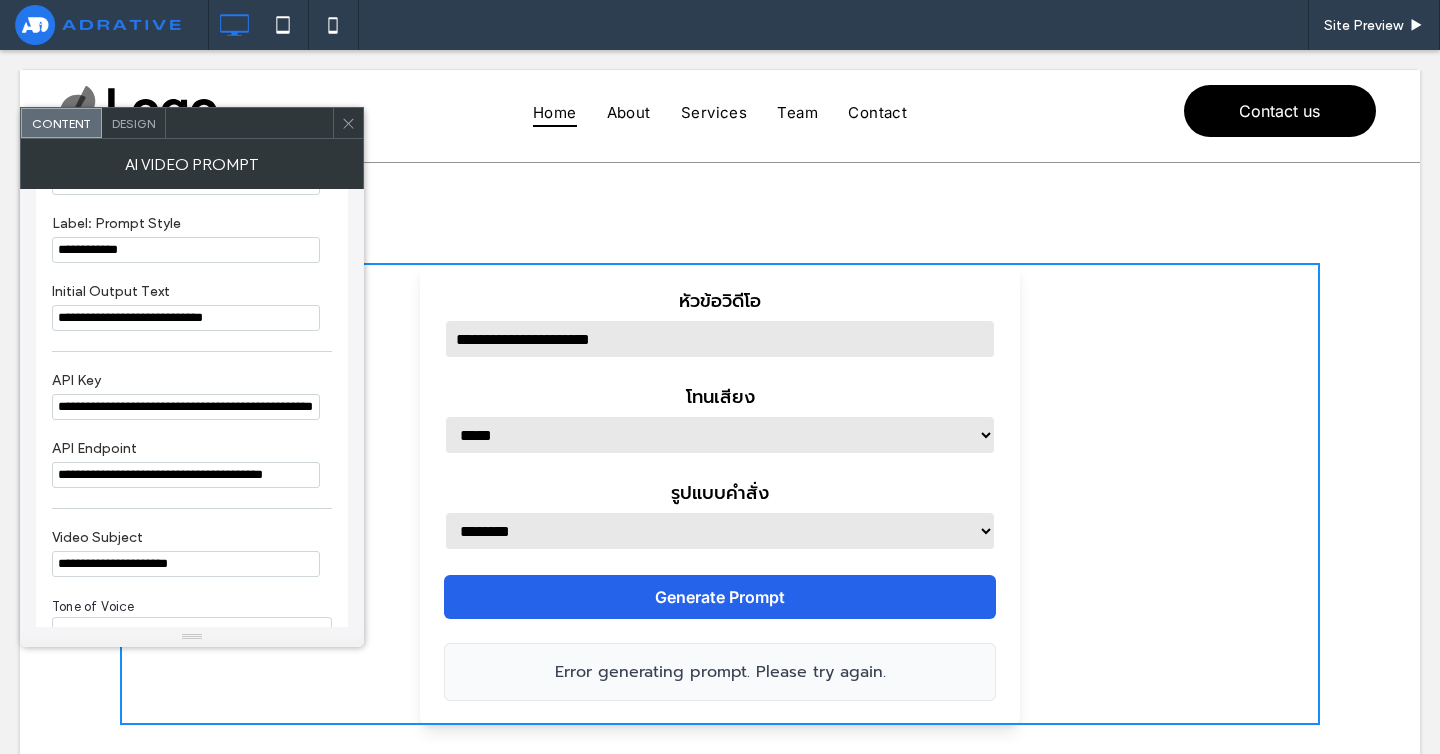 click on "**********" at bounding box center [186, 475] 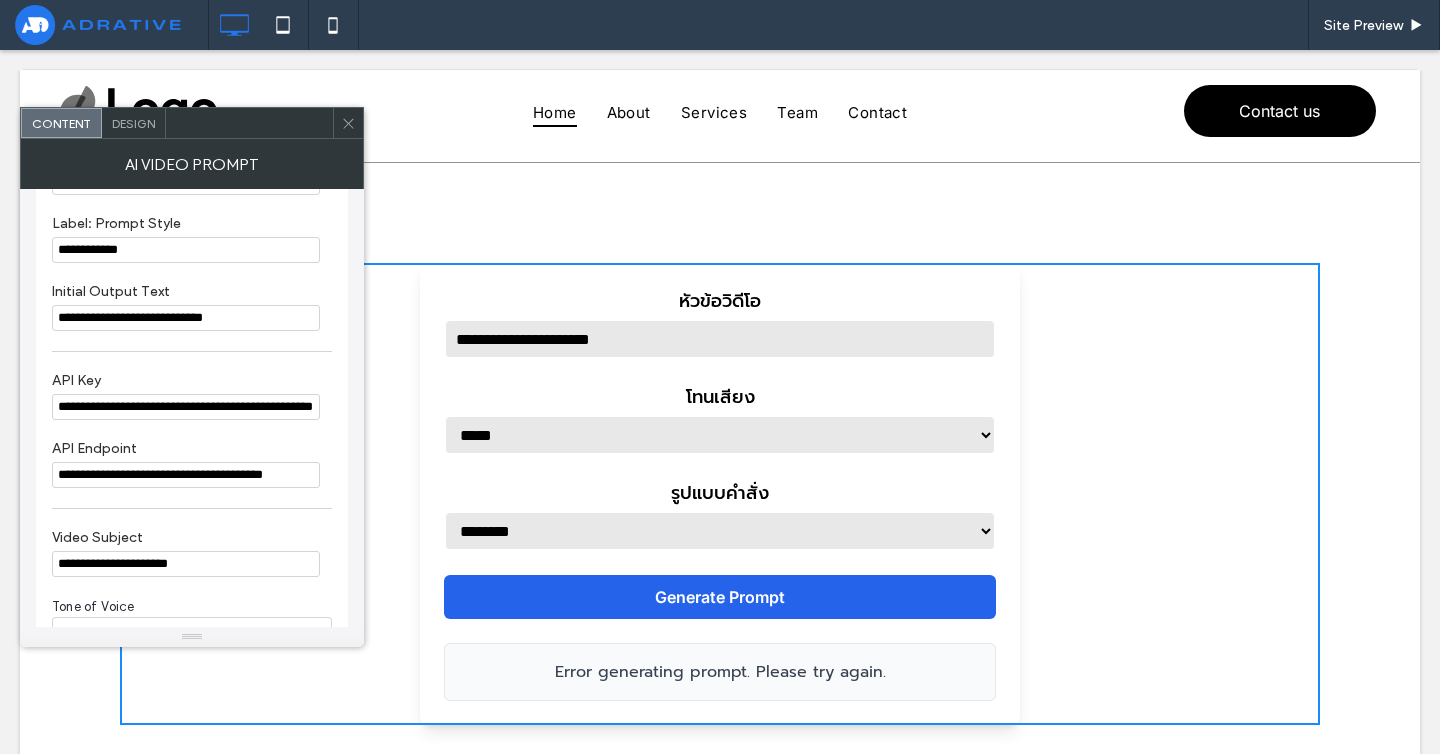 click on "**********" at bounding box center [720, 494] 